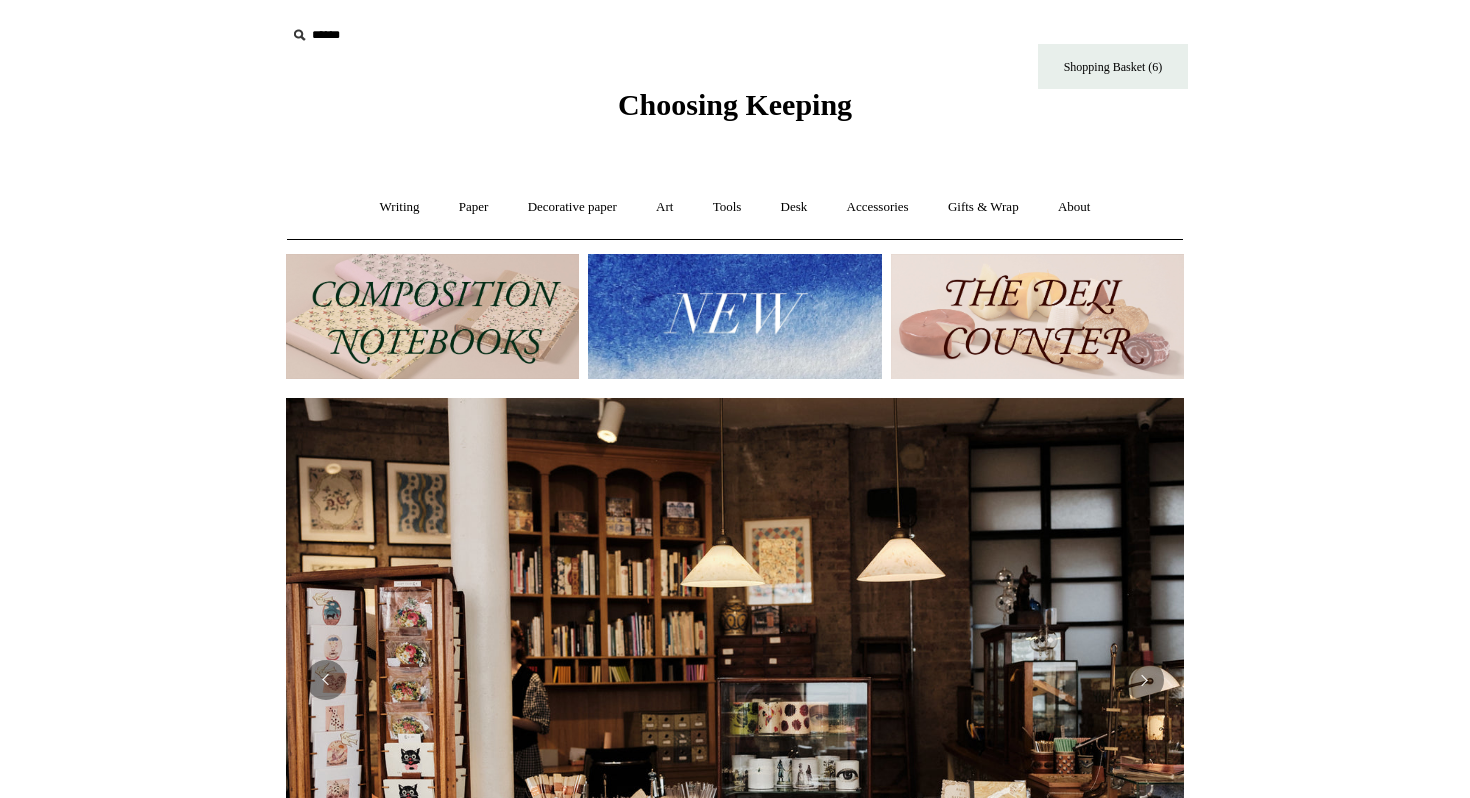 scroll, scrollTop: 0, scrollLeft: 0, axis: both 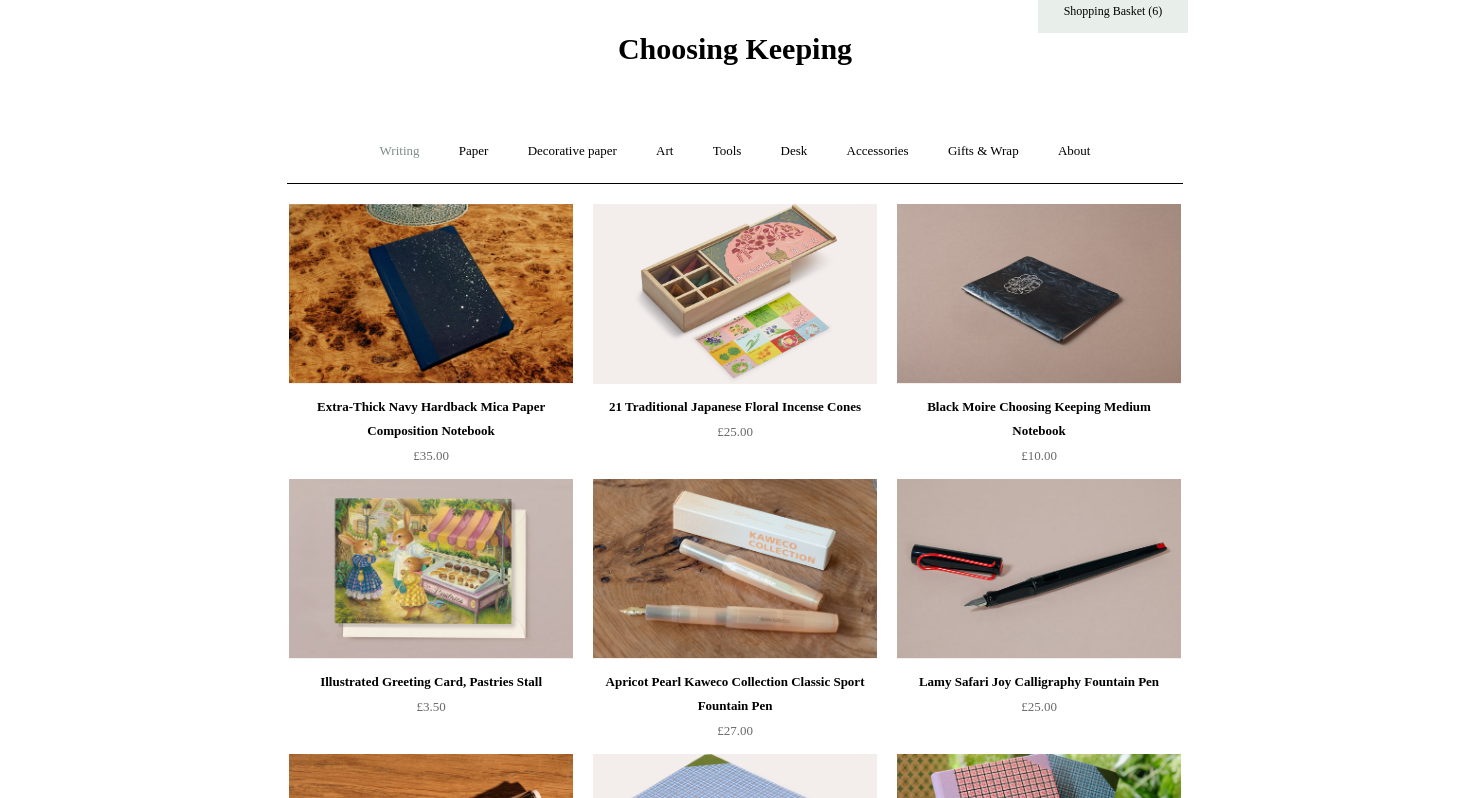 click on "Writing +" at bounding box center (400, 151) 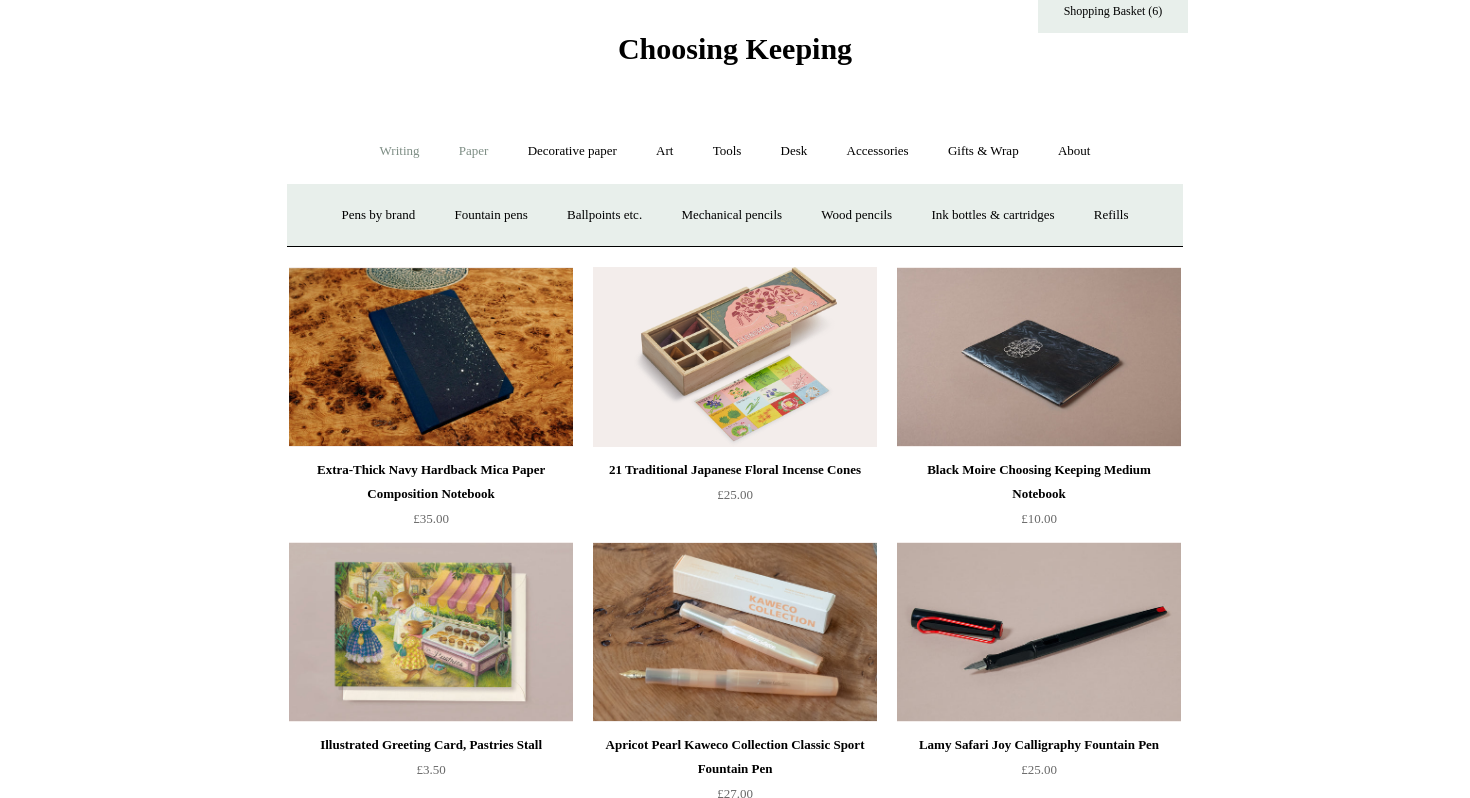 click on "Paper +" at bounding box center (474, 151) 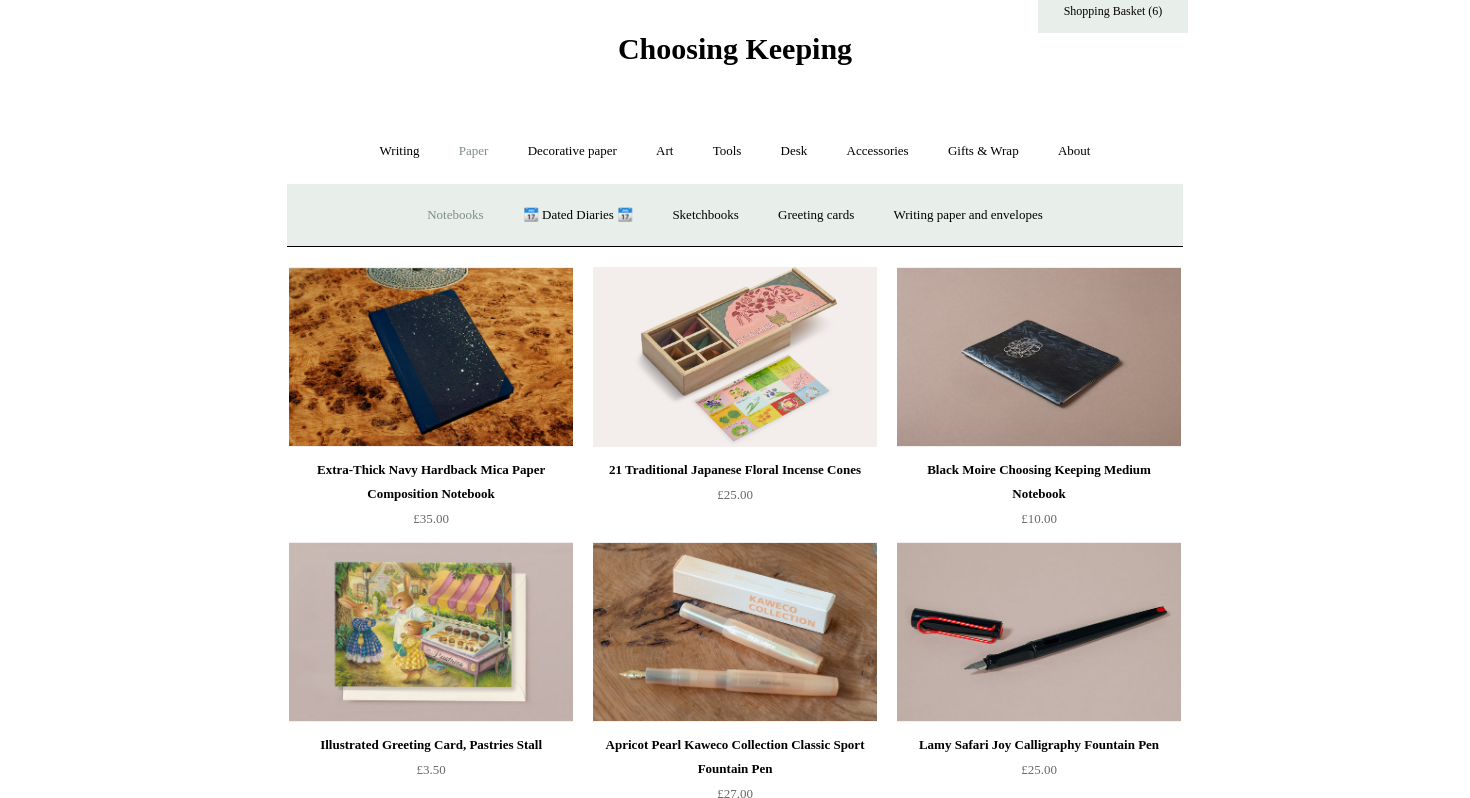 click on "Notebooks +" at bounding box center [455, 215] 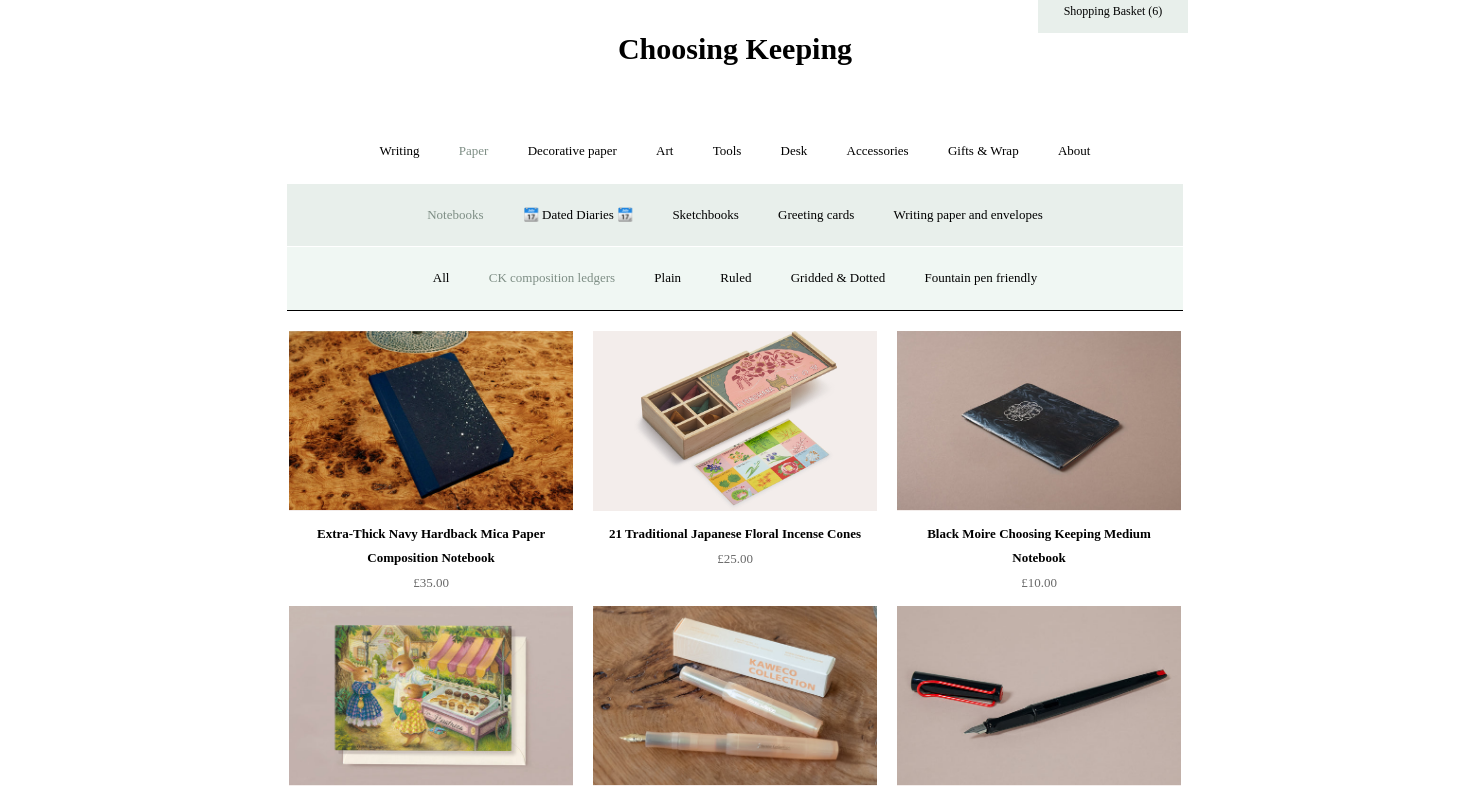 click on "CK composition ledgers" at bounding box center (552, 278) 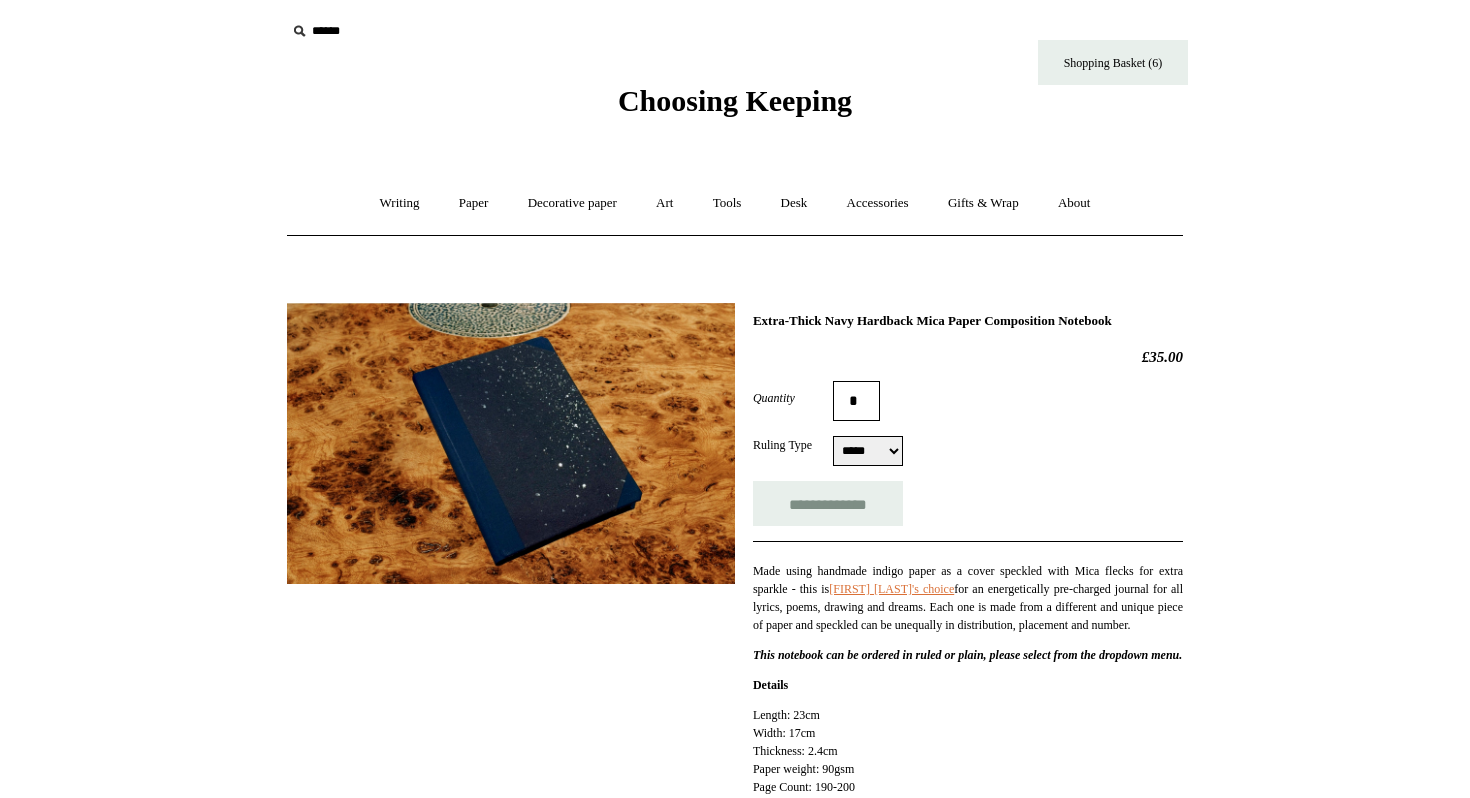 scroll, scrollTop: 0, scrollLeft: 0, axis: both 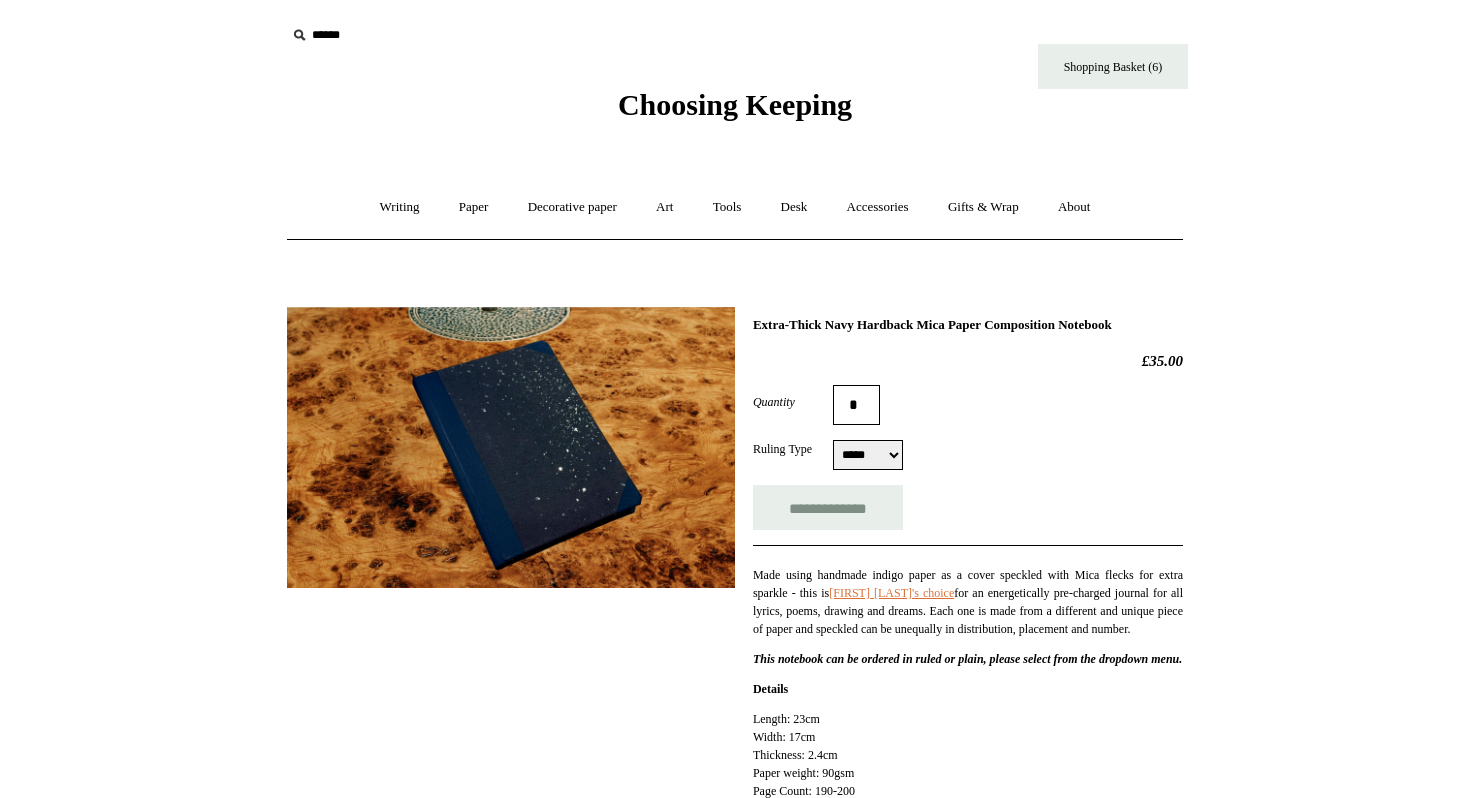 click at bounding box center [511, 447] 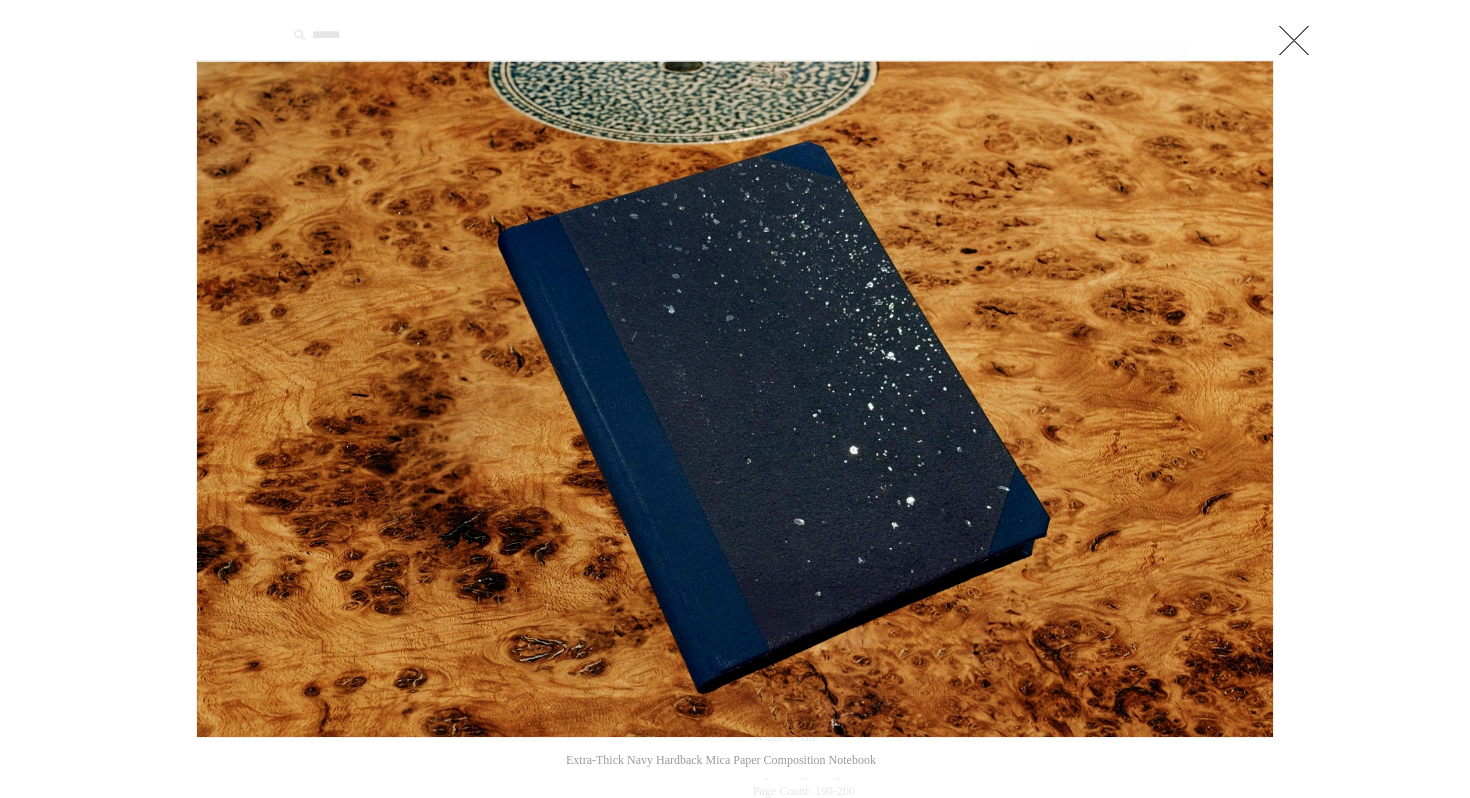 drag, startPoint x: 1429, startPoint y: 21, endPoint x: 1415, endPoint y: 116, distance: 96.02604 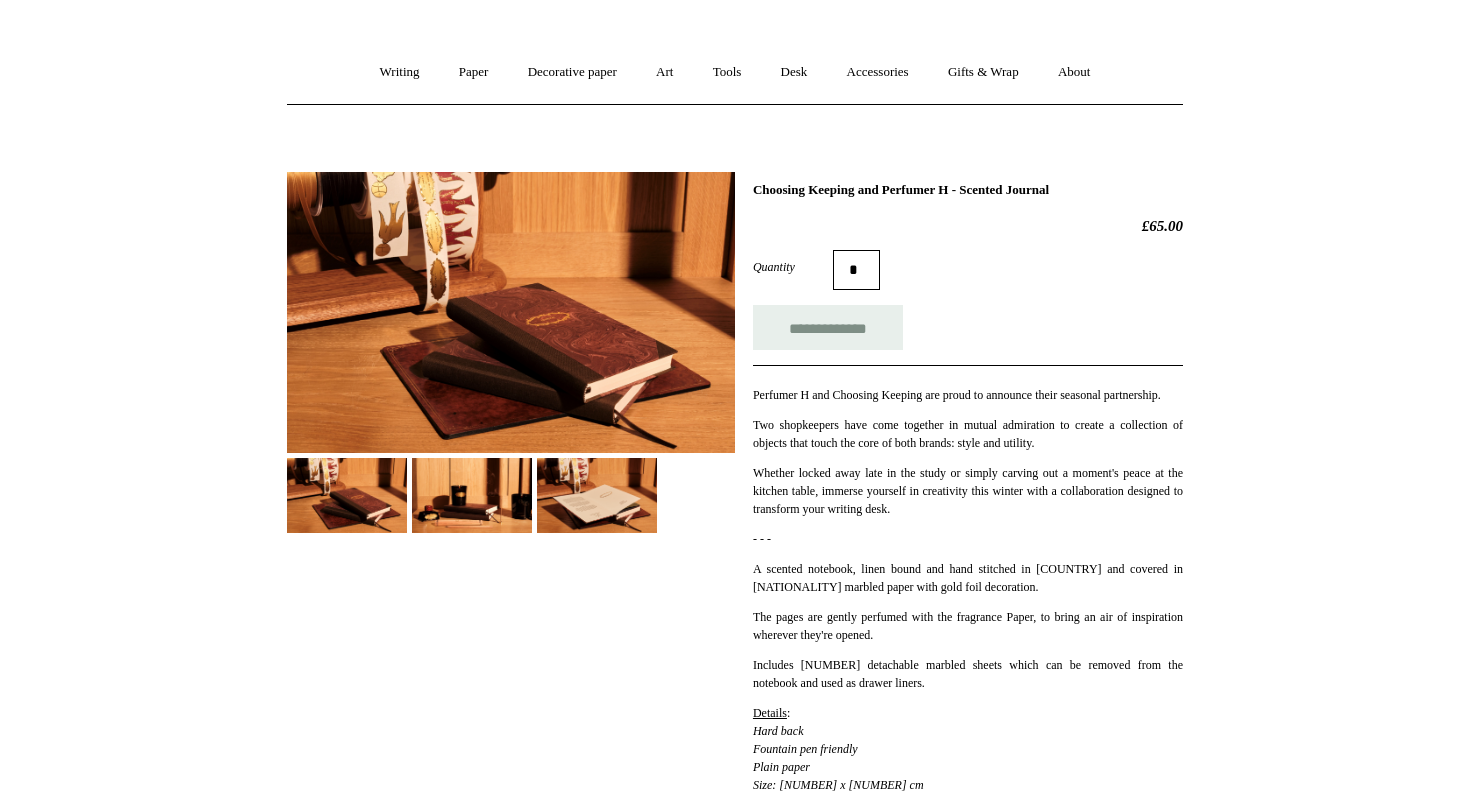 scroll, scrollTop: 136, scrollLeft: 0, axis: vertical 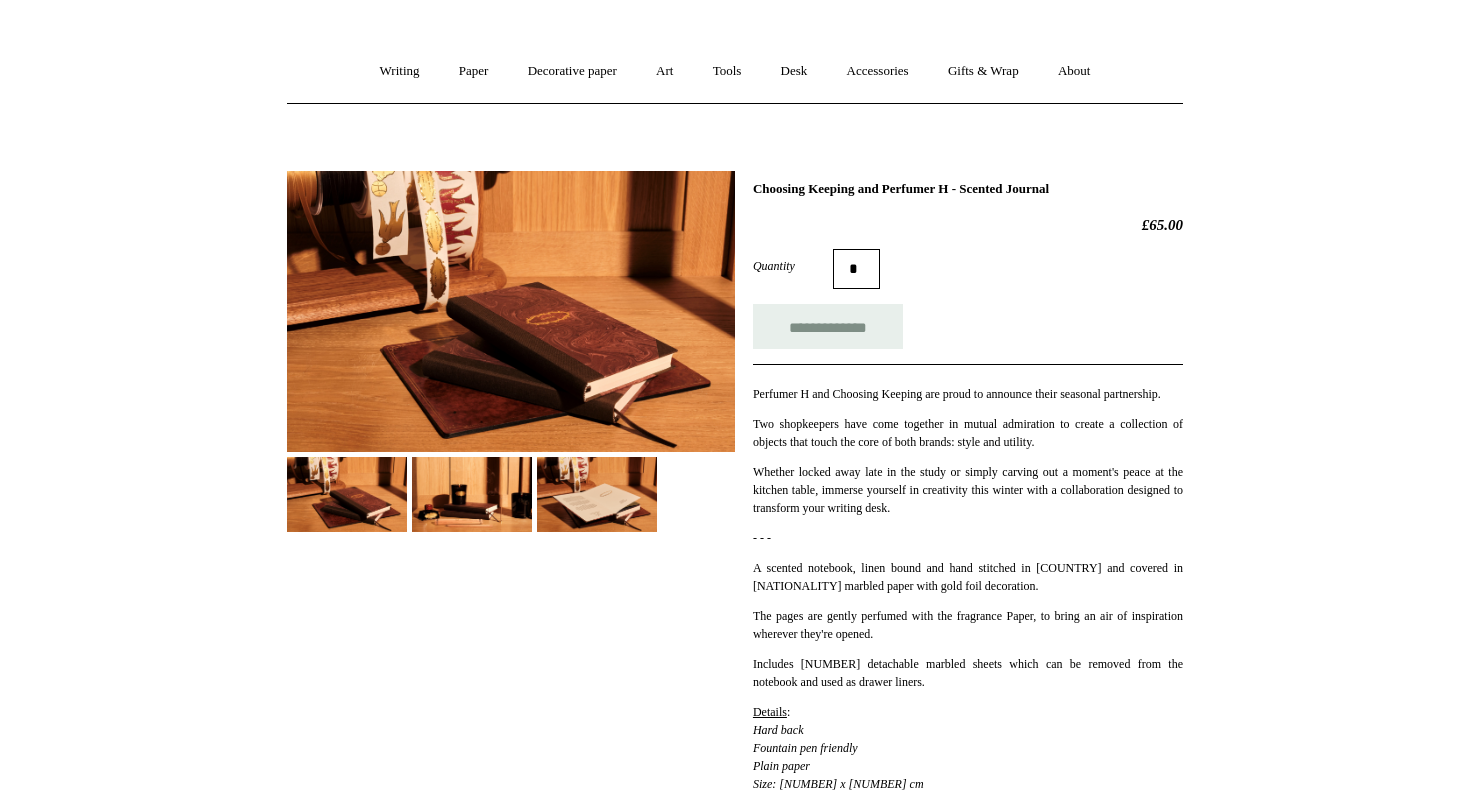 click at bounding box center [472, 494] 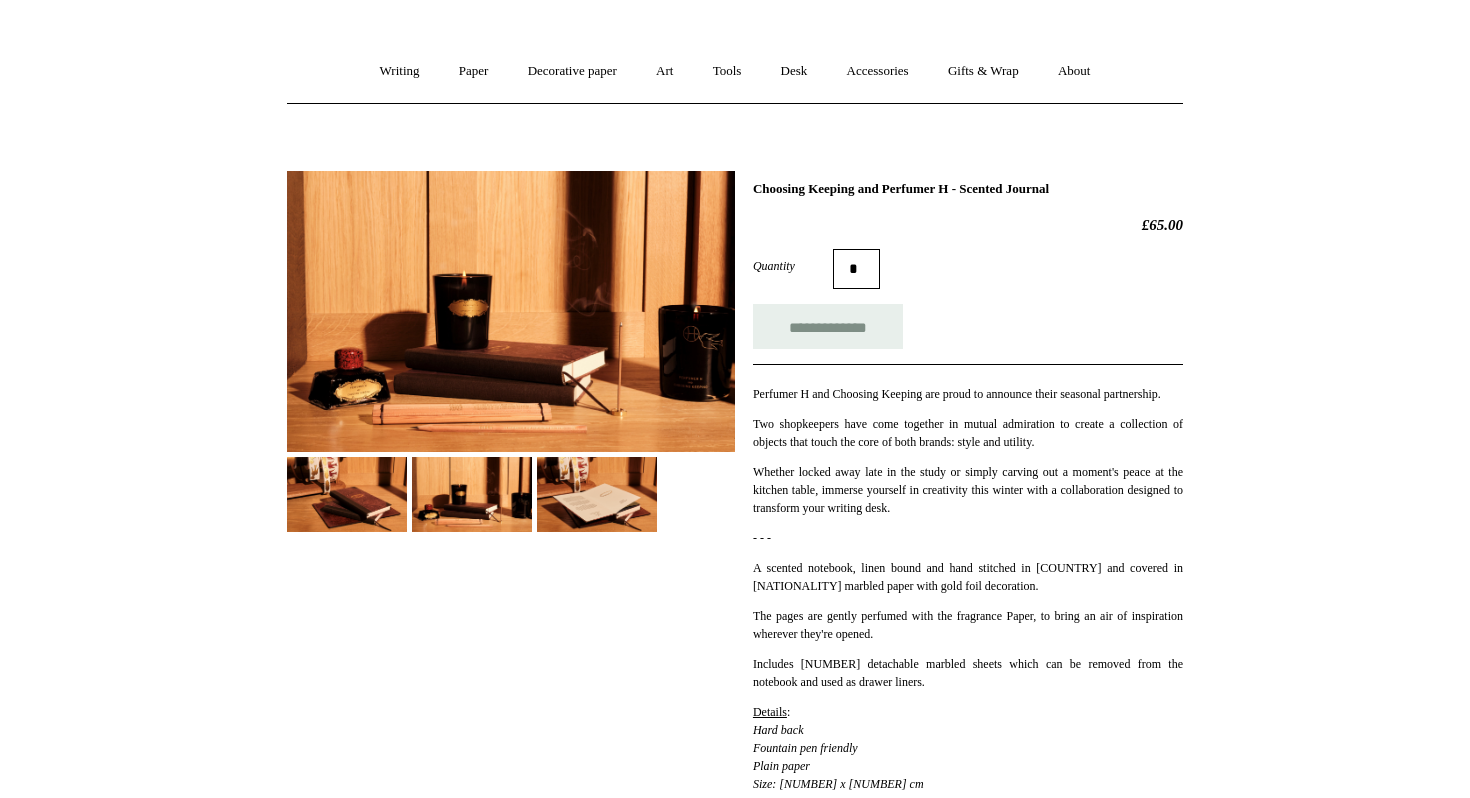 click at bounding box center [597, 494] 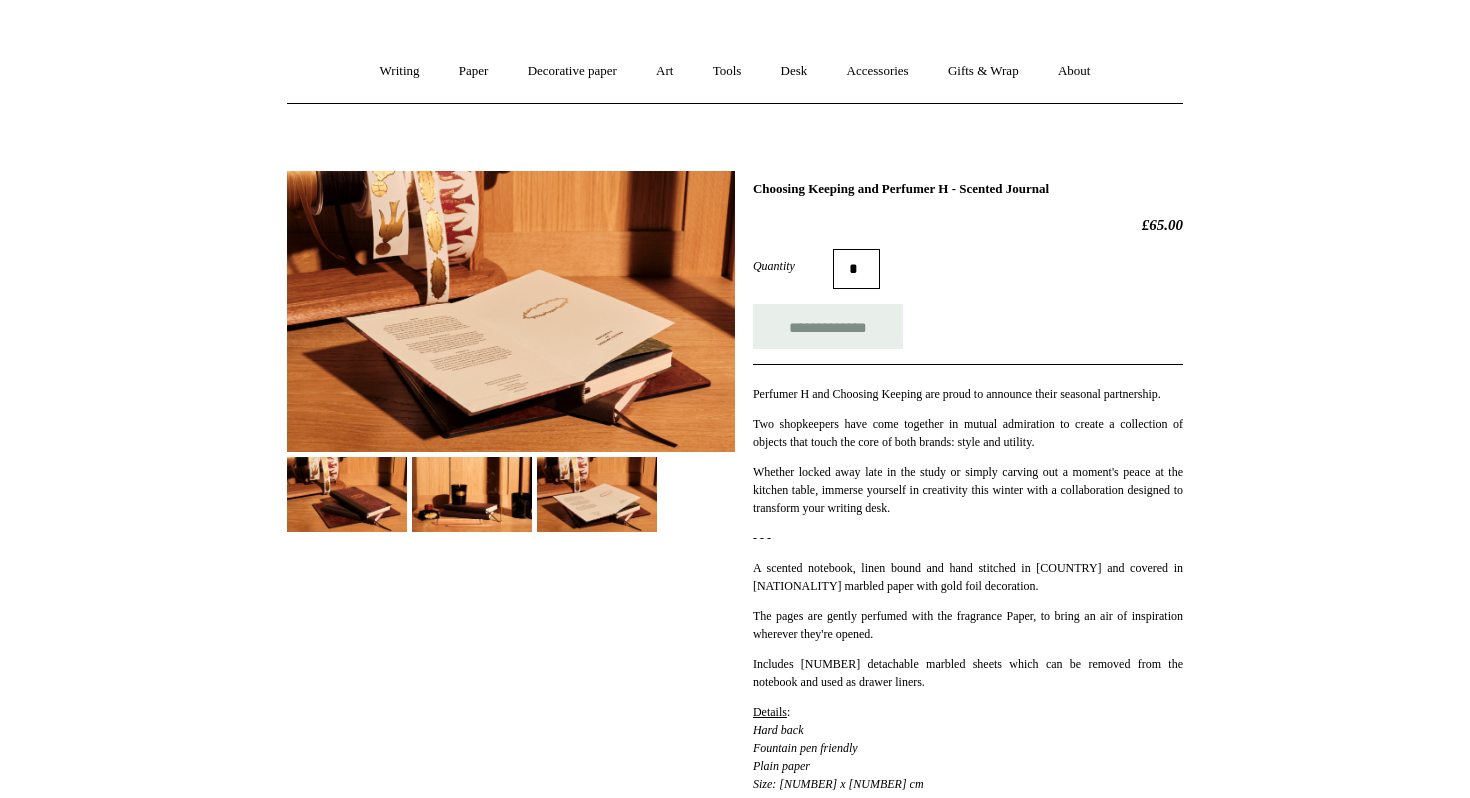 click at bounding box center (472, 494) 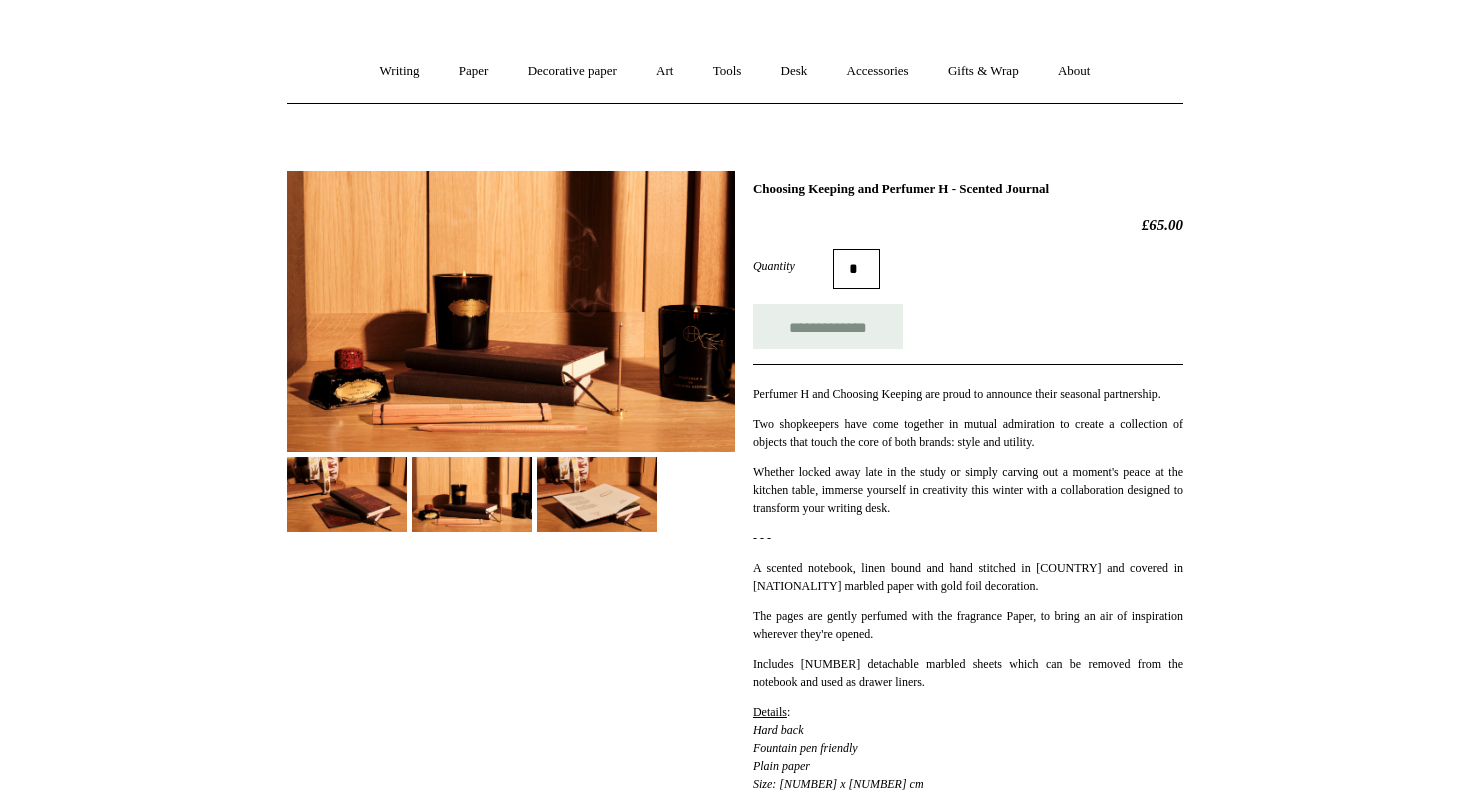 click at bounding box center (347, 494) 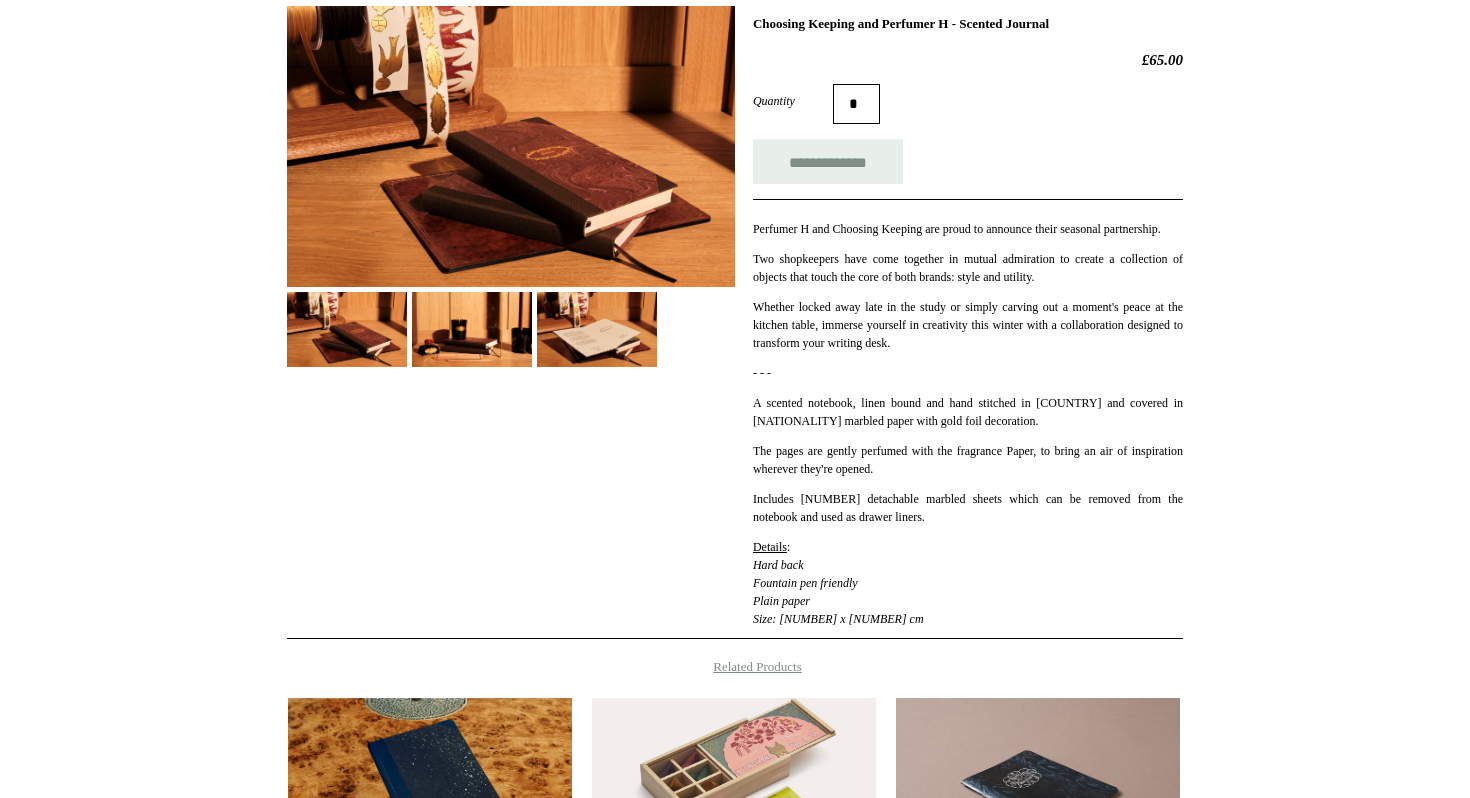 scroll, scrollTop: 0, scrollLeft: 0, axis: both 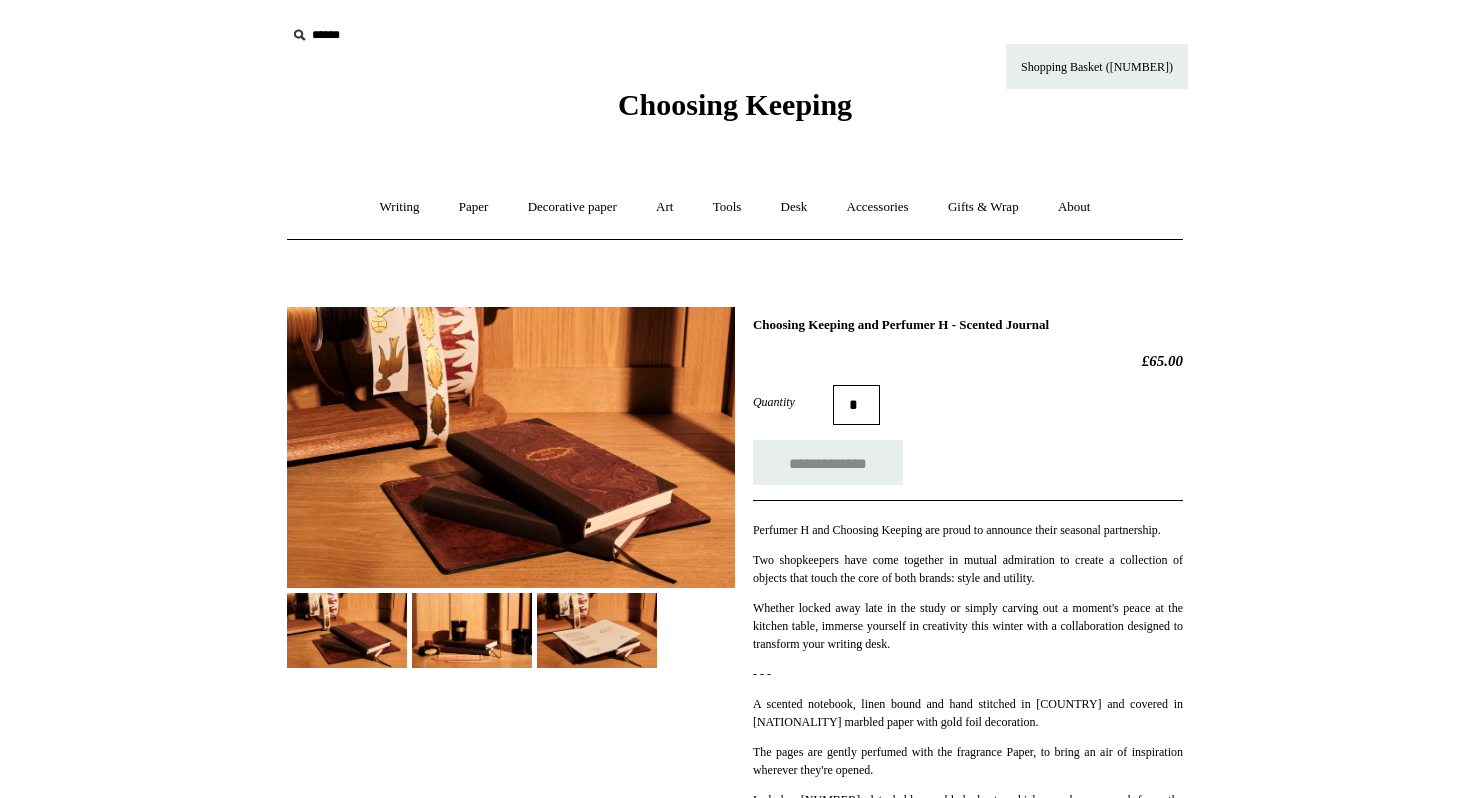click at bounding box center [409, 35] 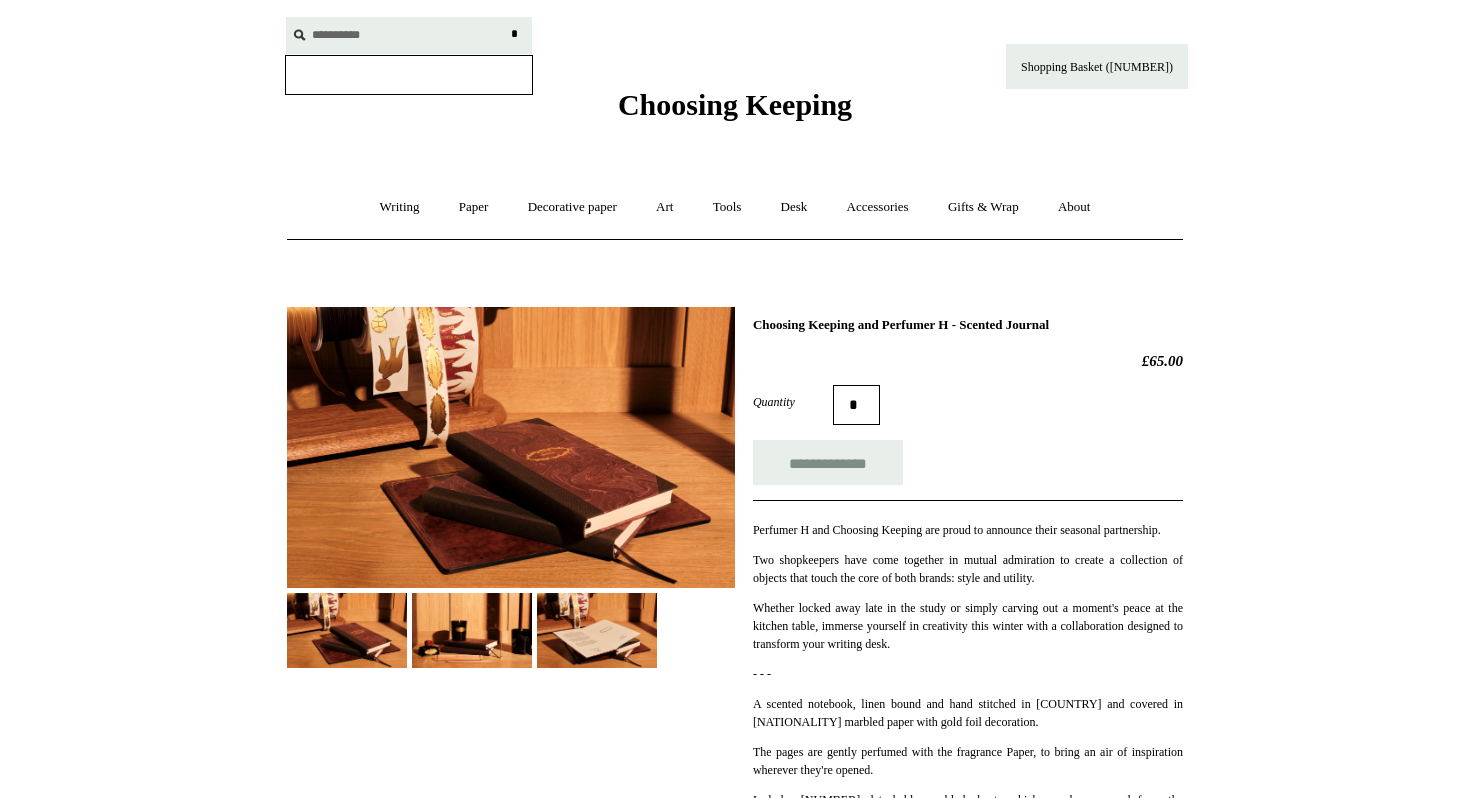 type on "**********" 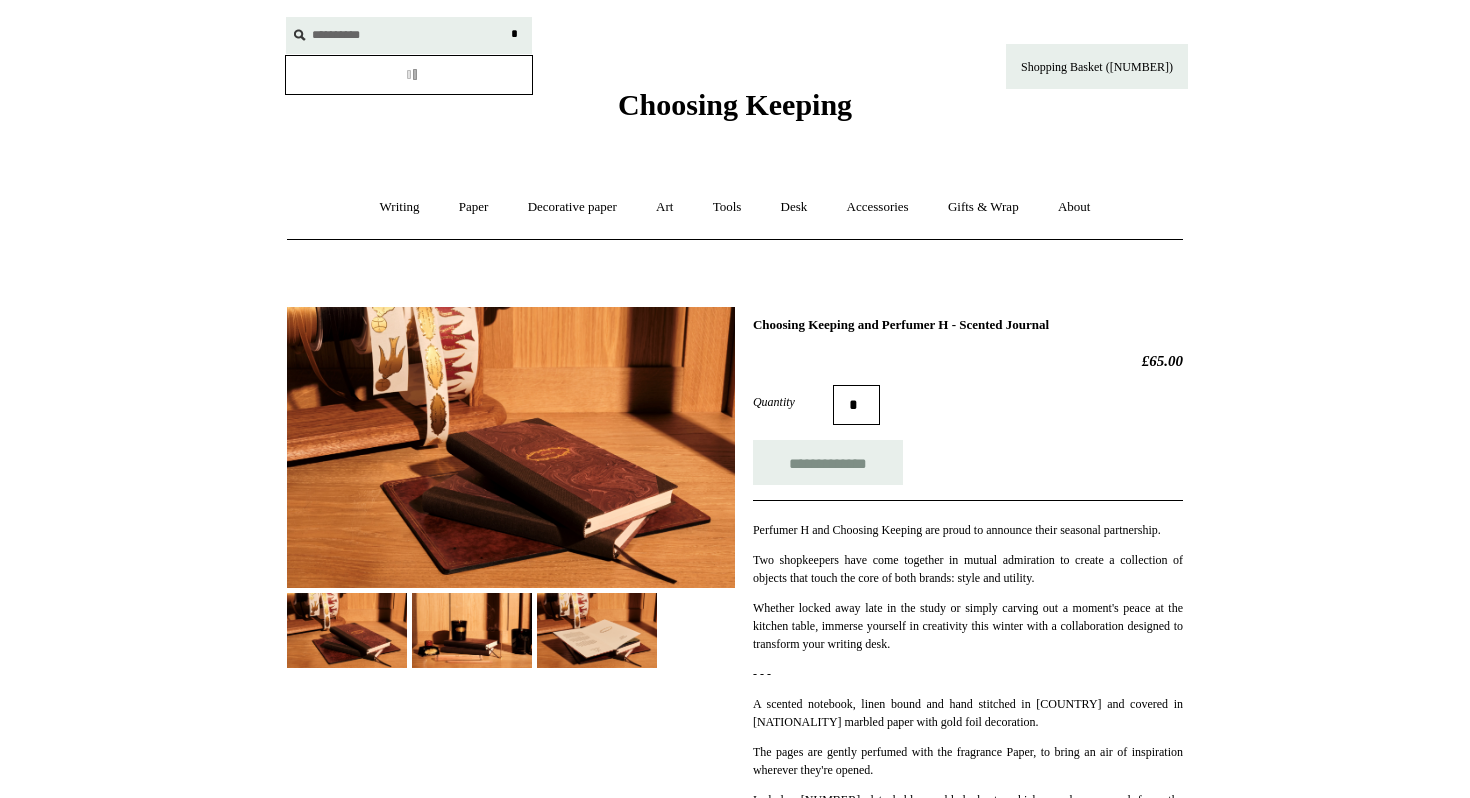 click on "*" at bounding box center (514, 34) 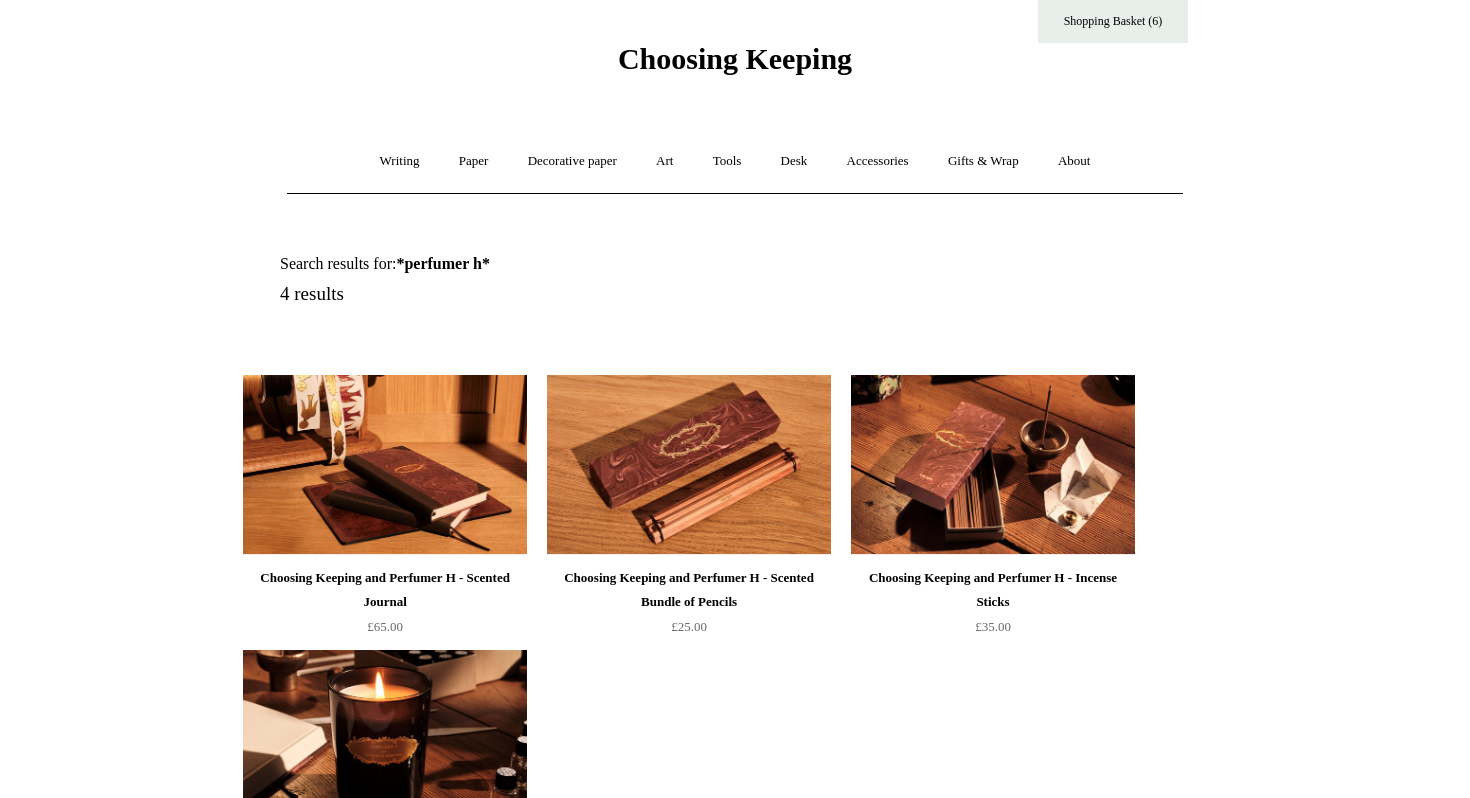scroll, scrollTop: 44, scrollLeft: 0, axis: vertical 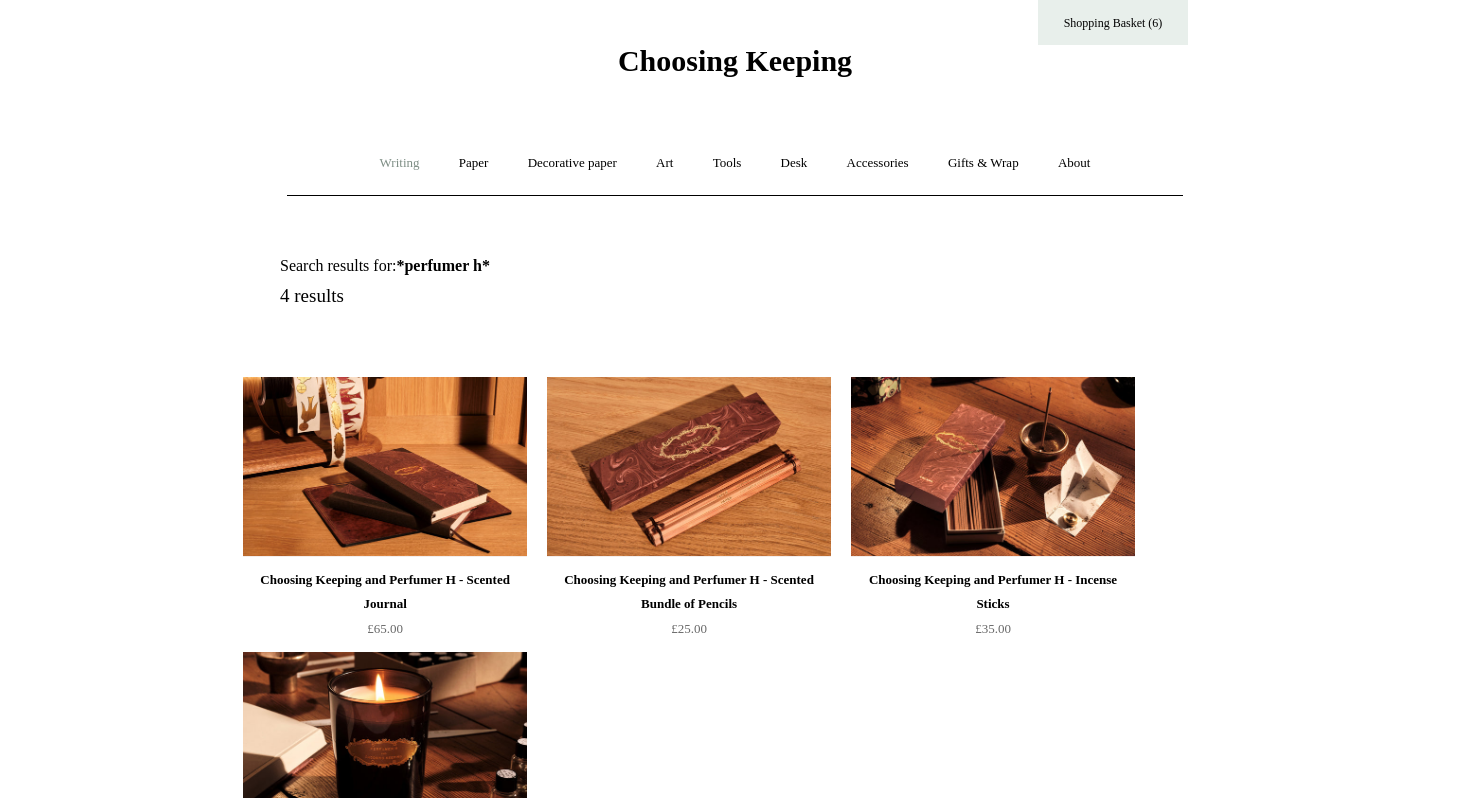 click on "Writing +" at bounding box center (400, 163) 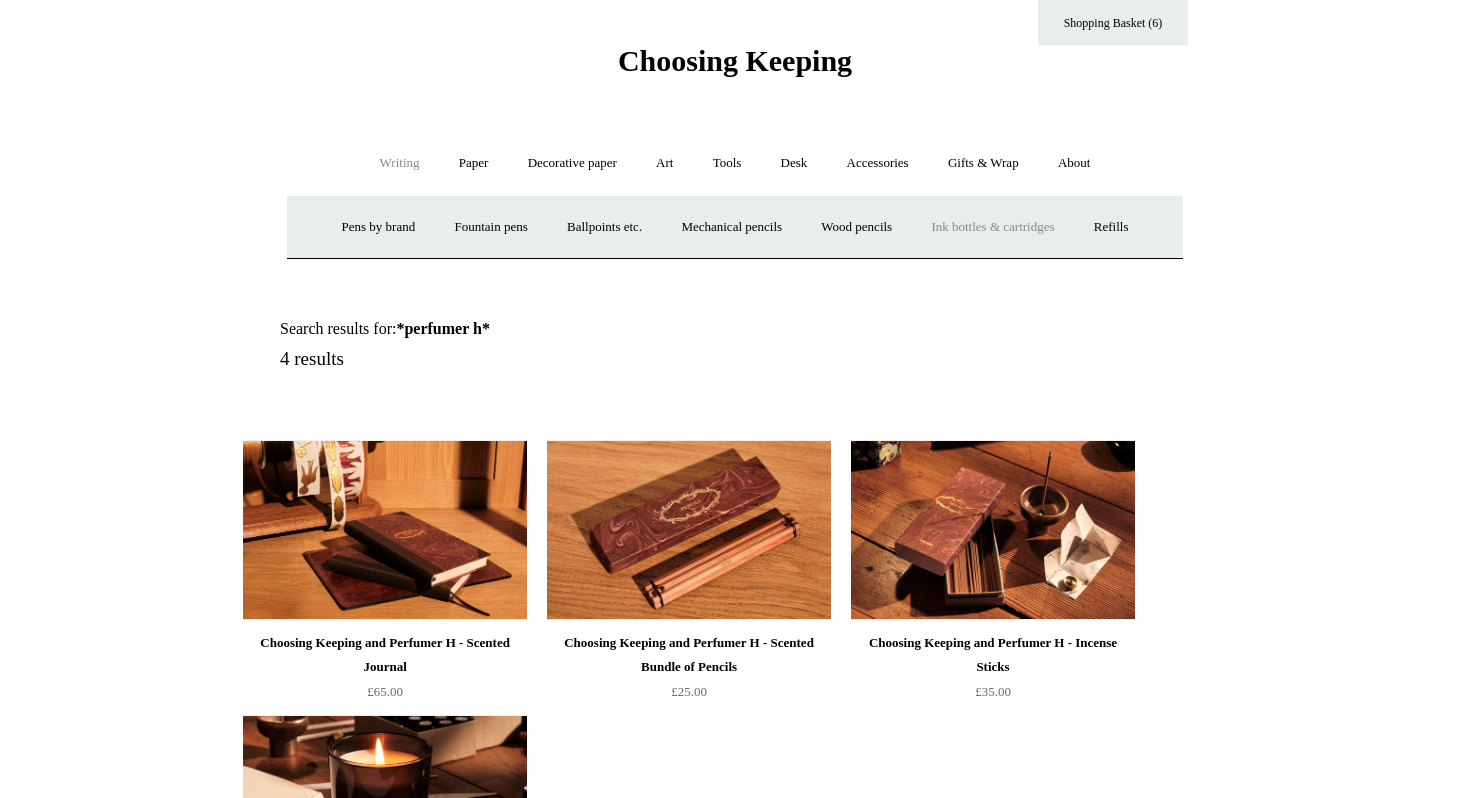 click on "Ink bottles & cartridges +" at bounding box center [992, 227] 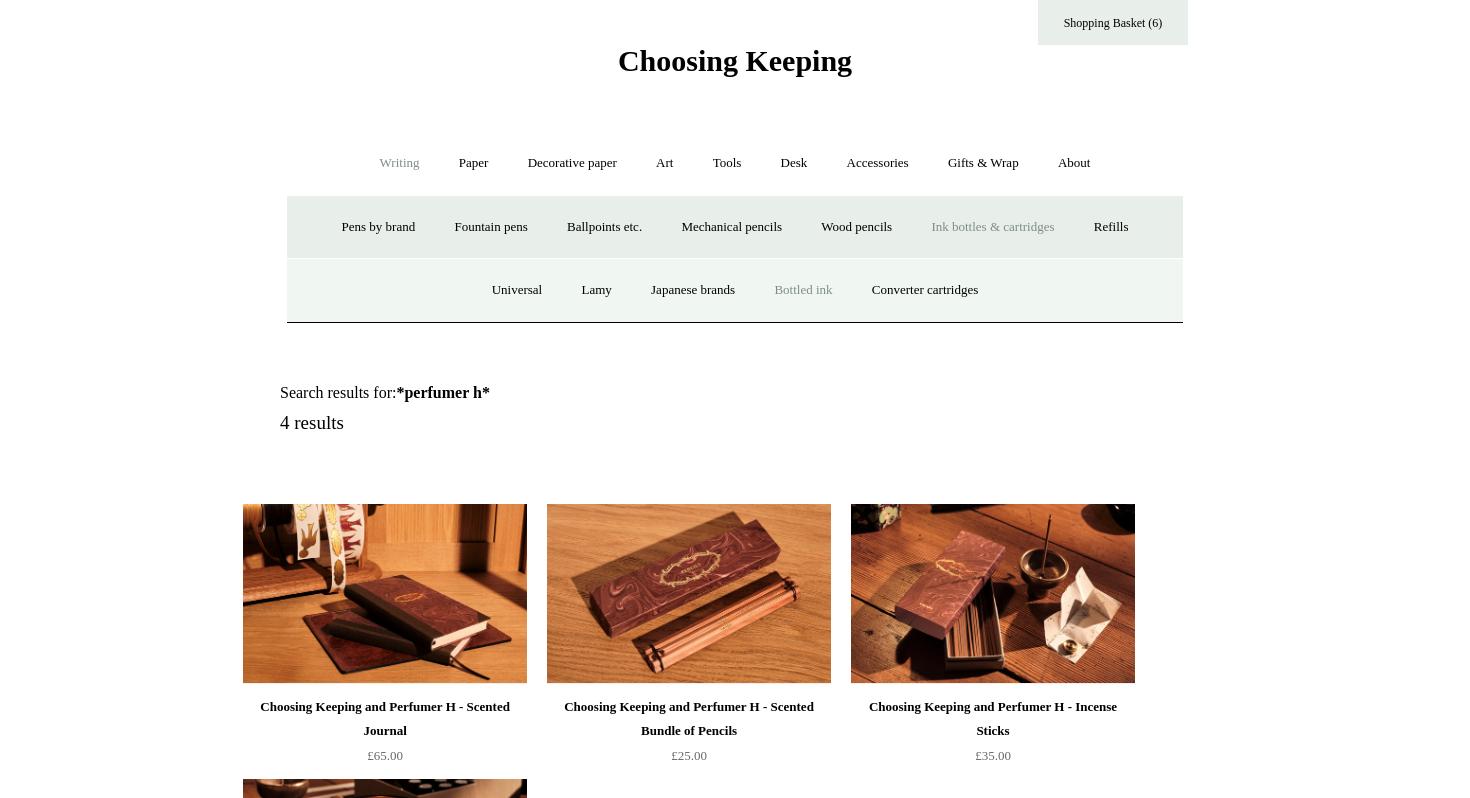 click on "Bottled ink" at bounding box center [803, 290] 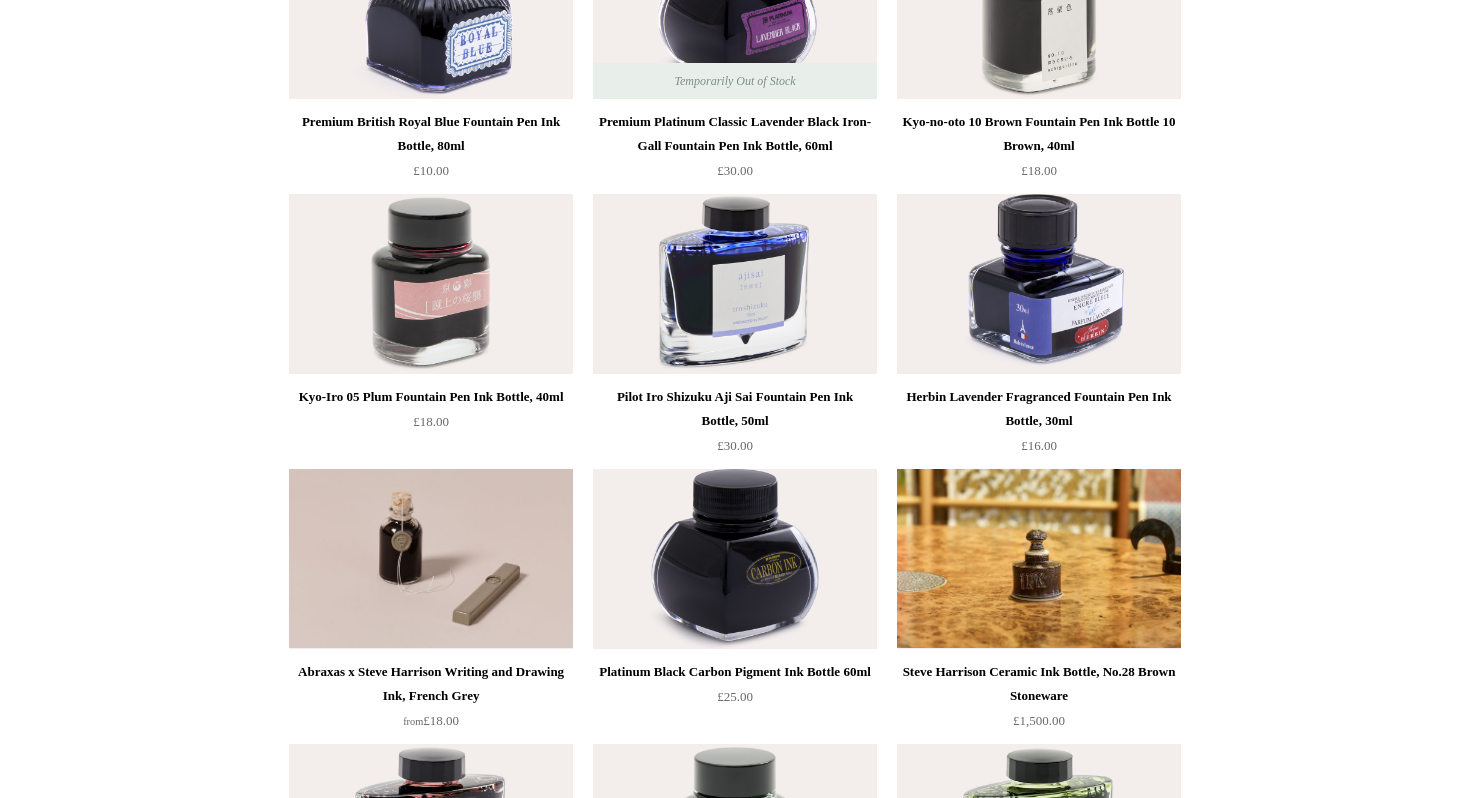 scroll, scrollTop: 894, scrollLeft: 0, axis: vertical 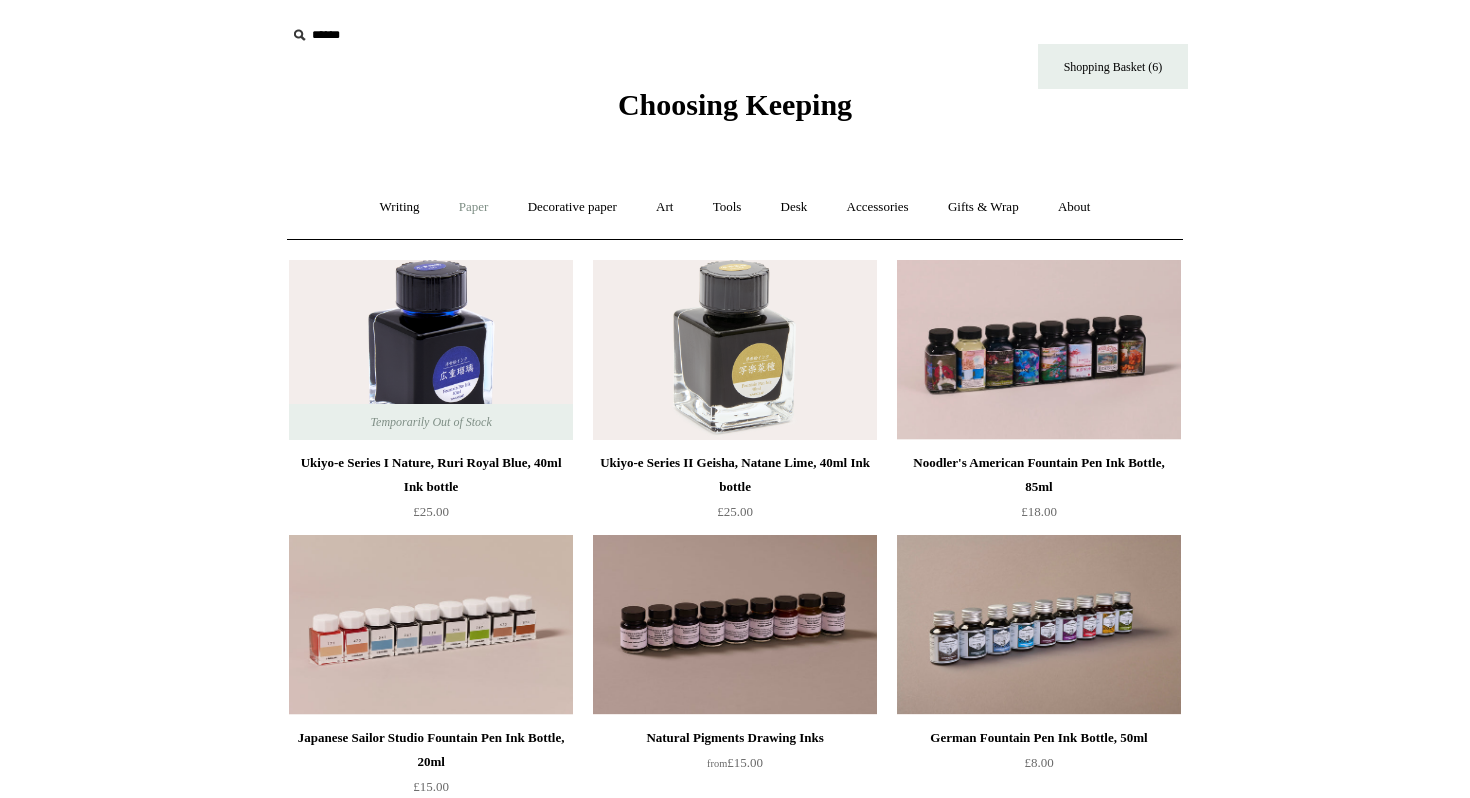 click on "Paper +" at bounding box center [474, 207] 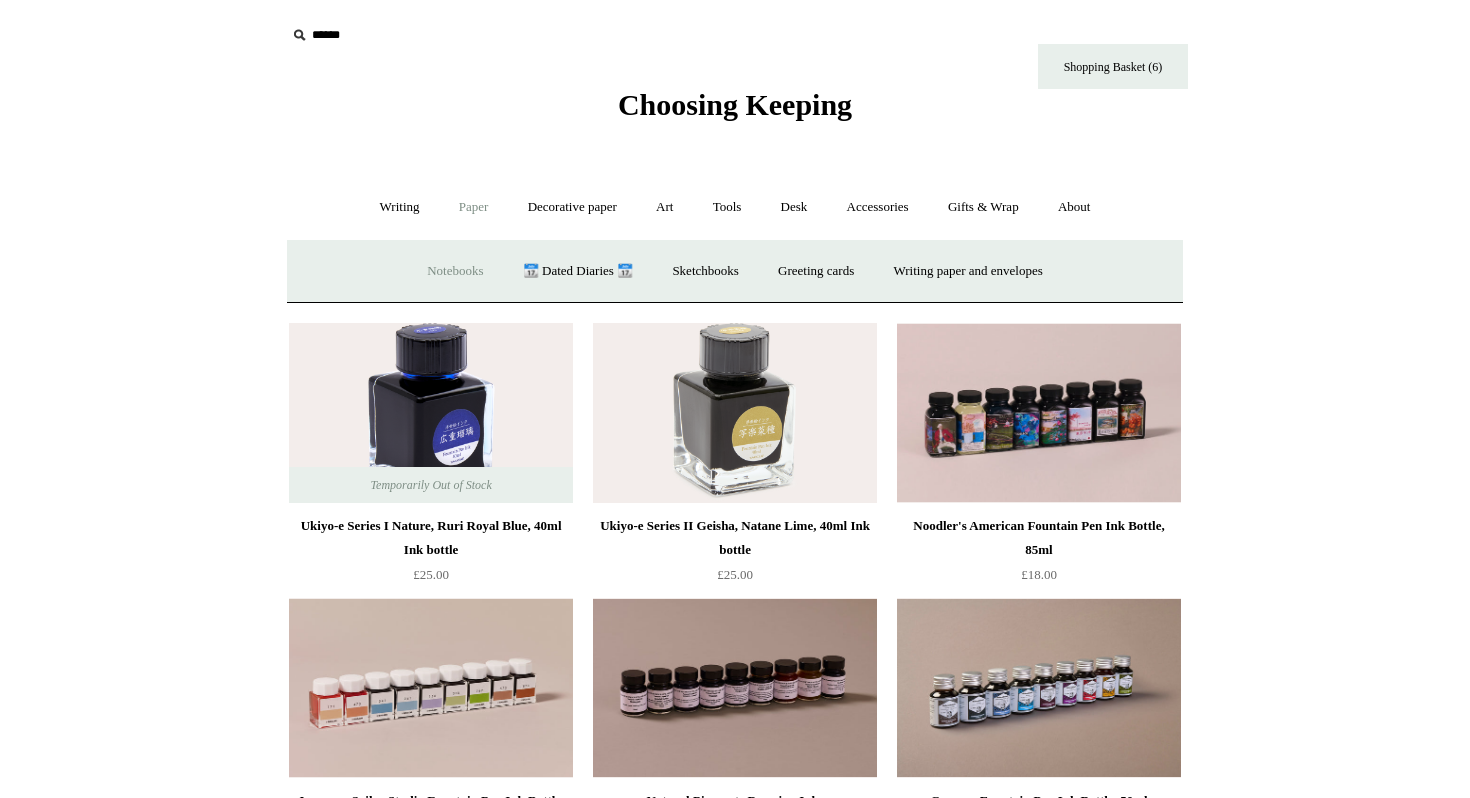 click on "Notebooks +" at bounding box center (455, 271) 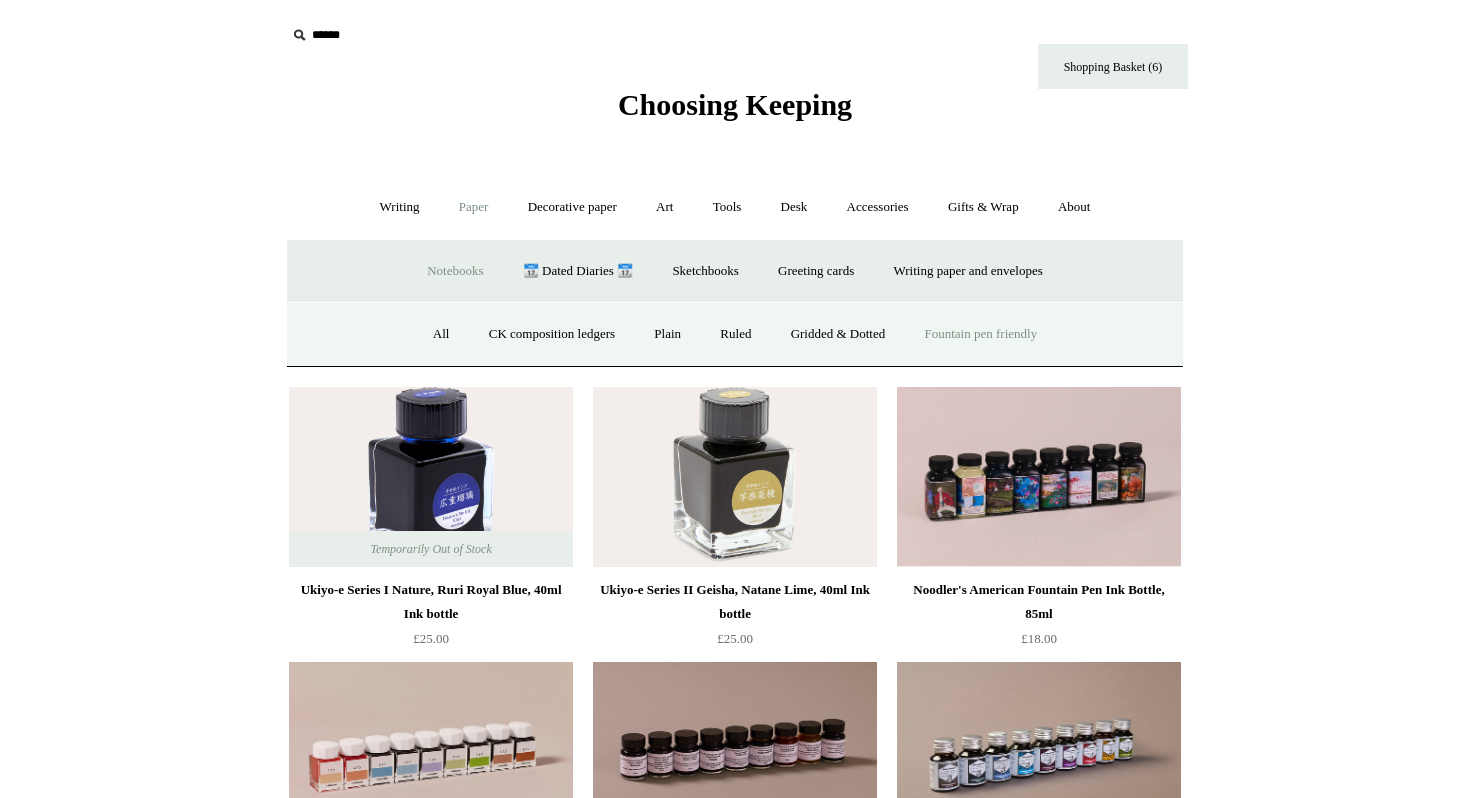 click on "Fountain pen friendly" at bounding box center [981, 334] 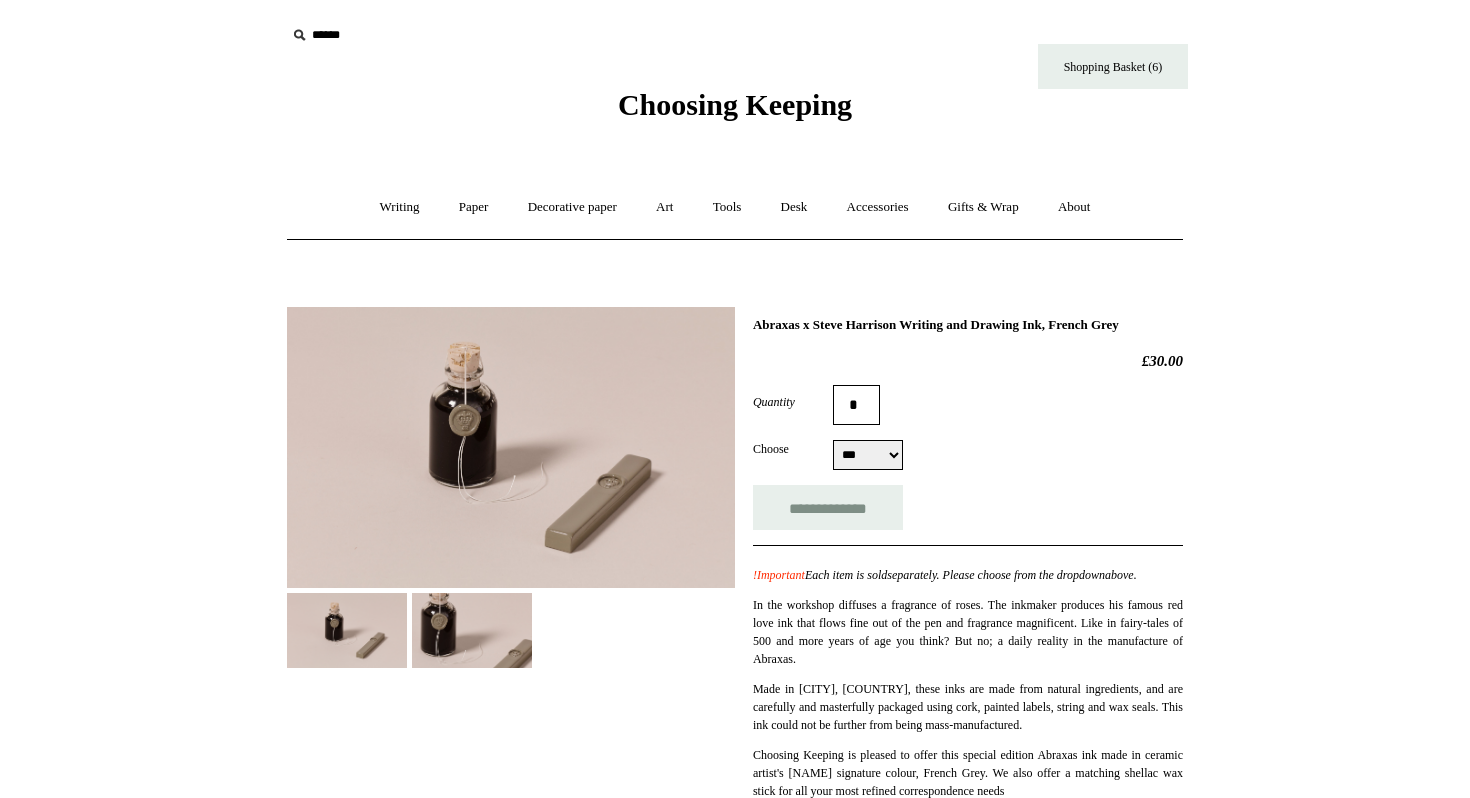 scroll, scrollTop: 0, scrollLeft: 0, axis: both 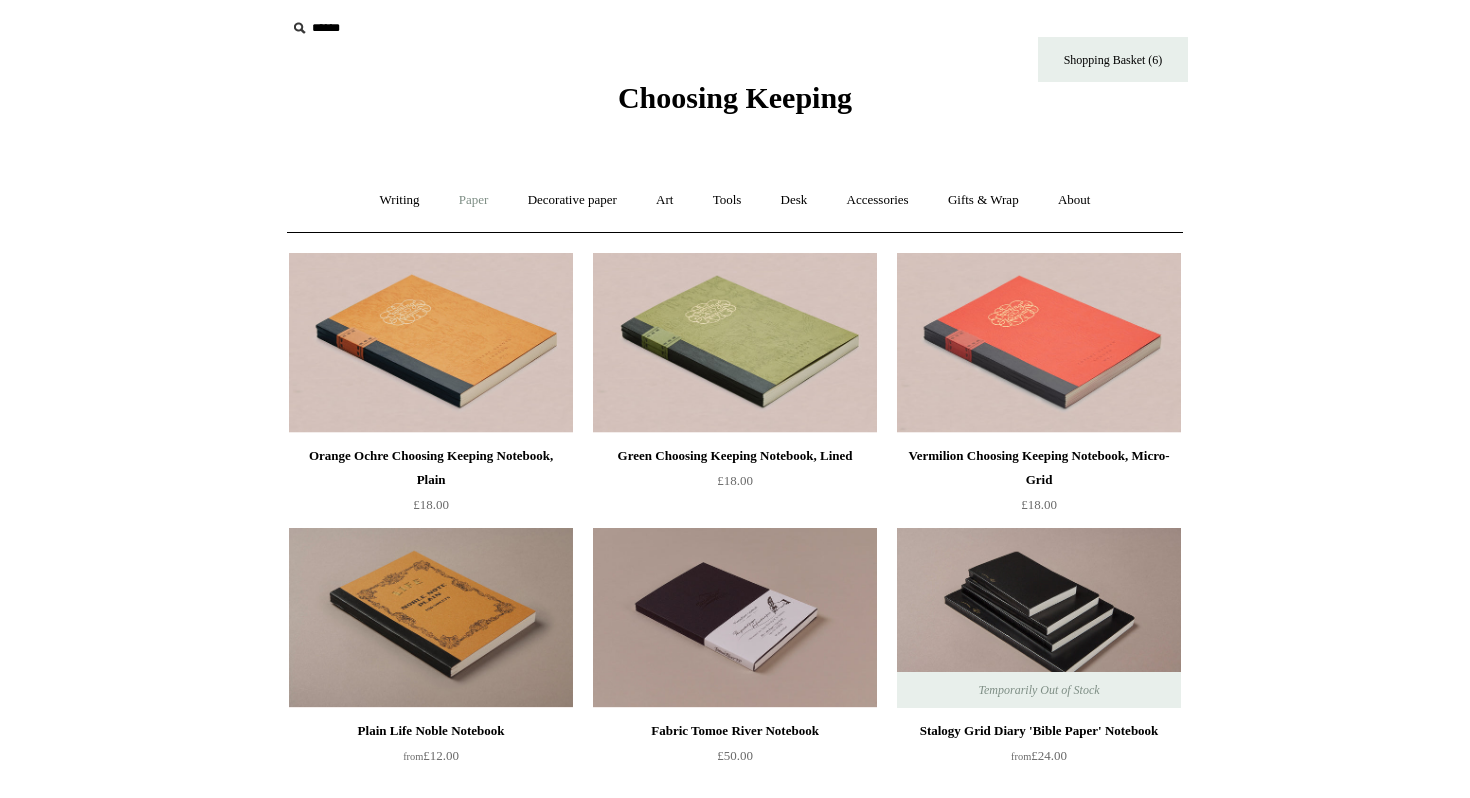 click on "Paper +" at bounding box center [474, 200] 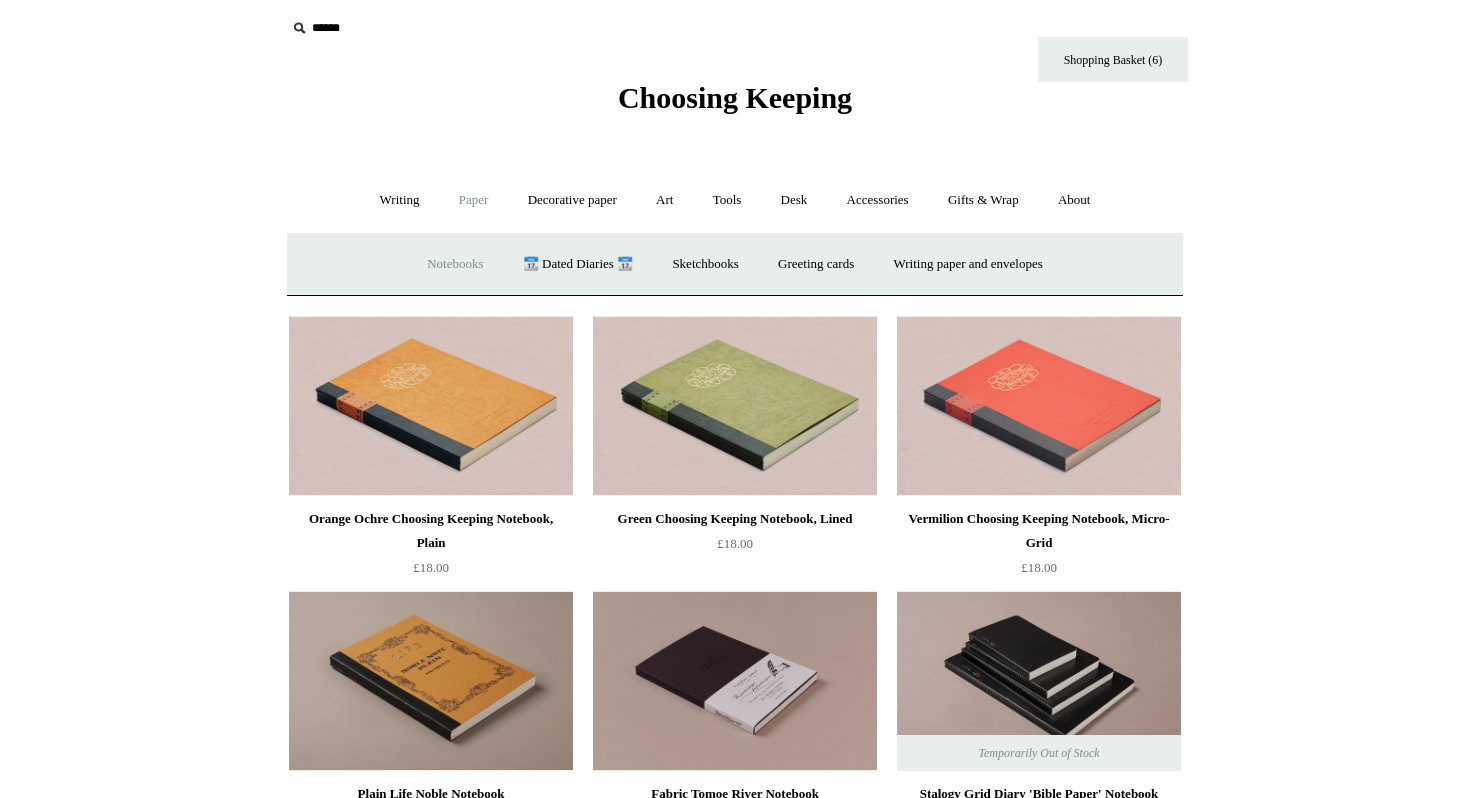 click on "Notebooks +" at bounding box center [455, 264] 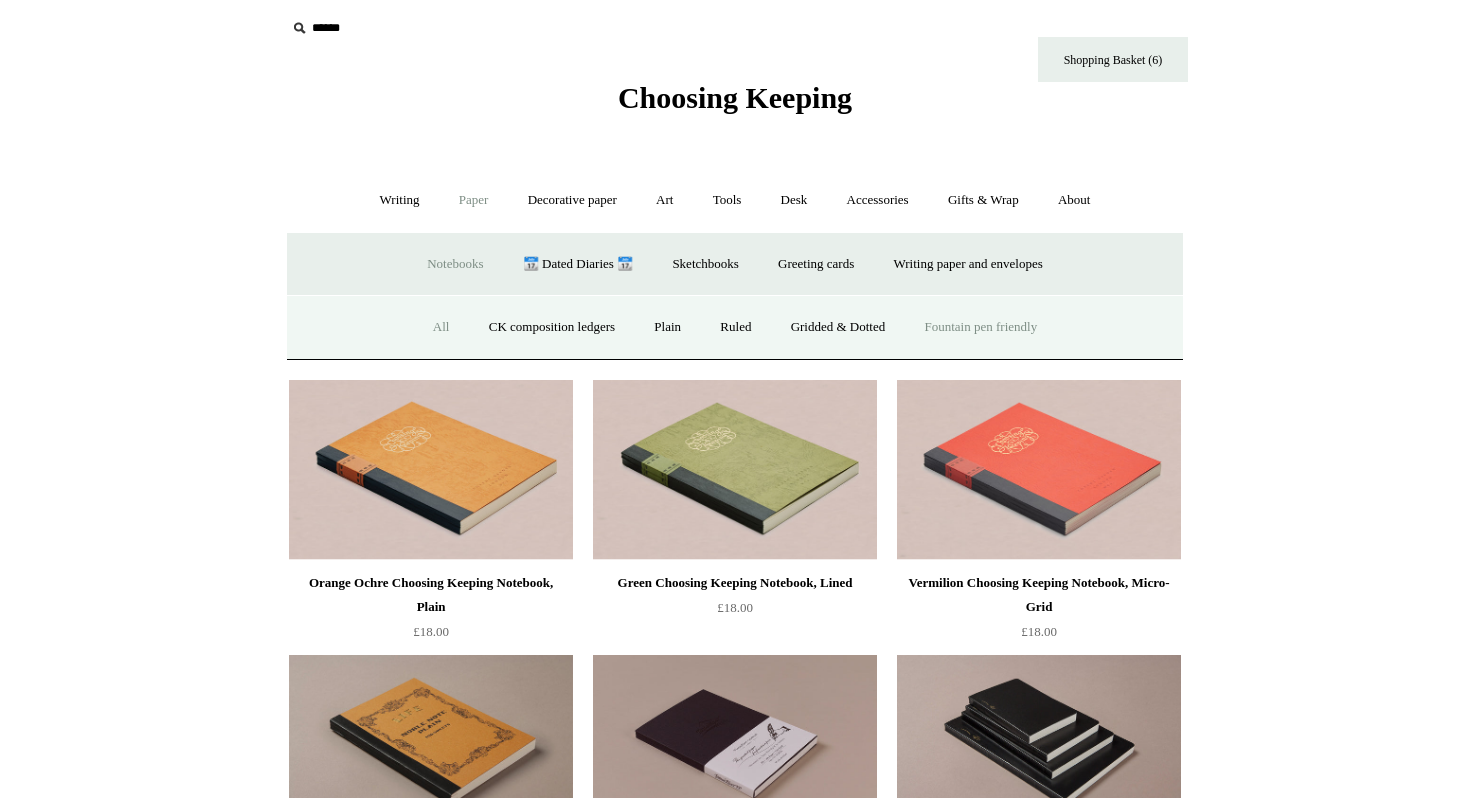 click on "All" at bounding box center [441, 327] 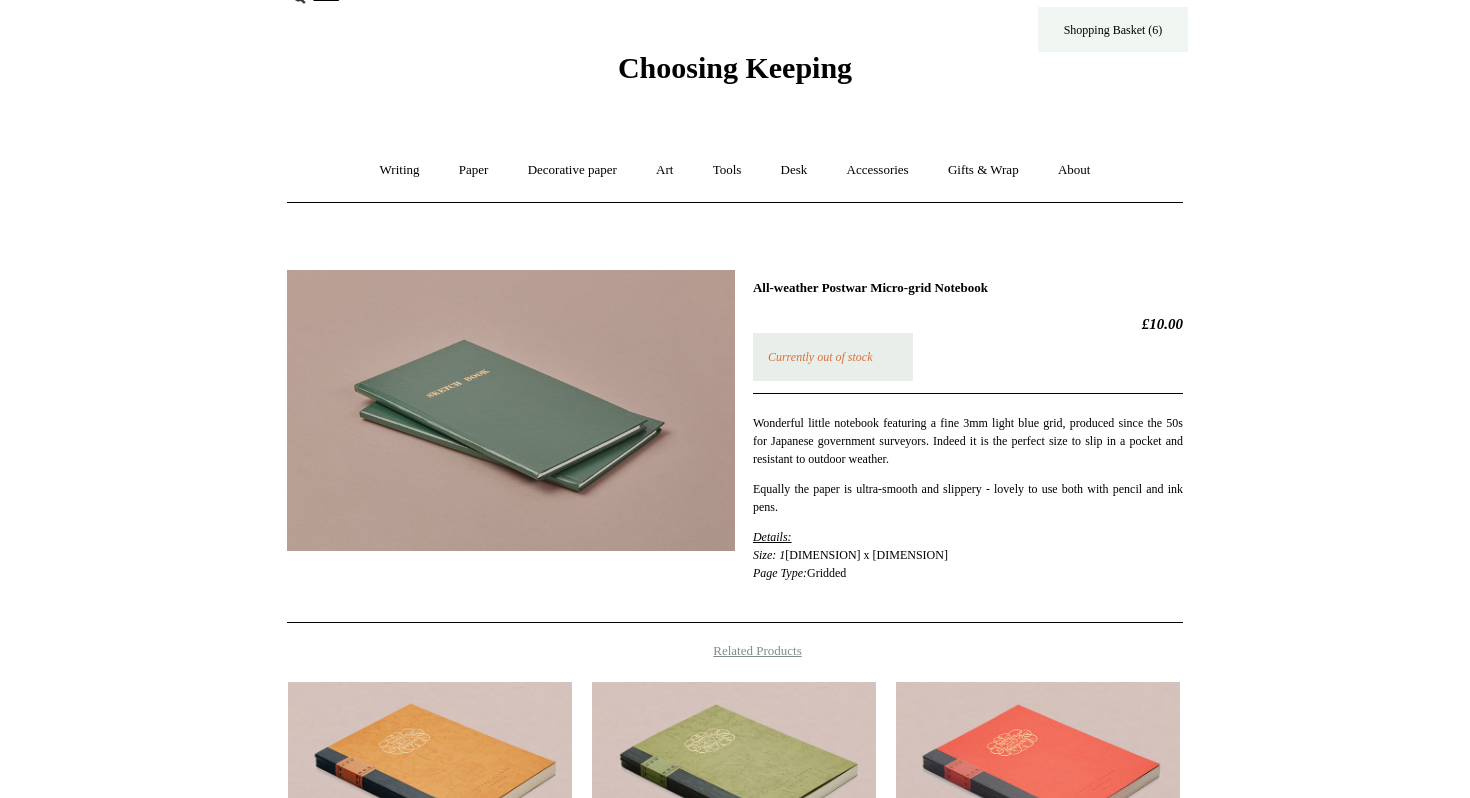 scroll, scrollTop: 60, scrollLeft: 0, axis: vertical 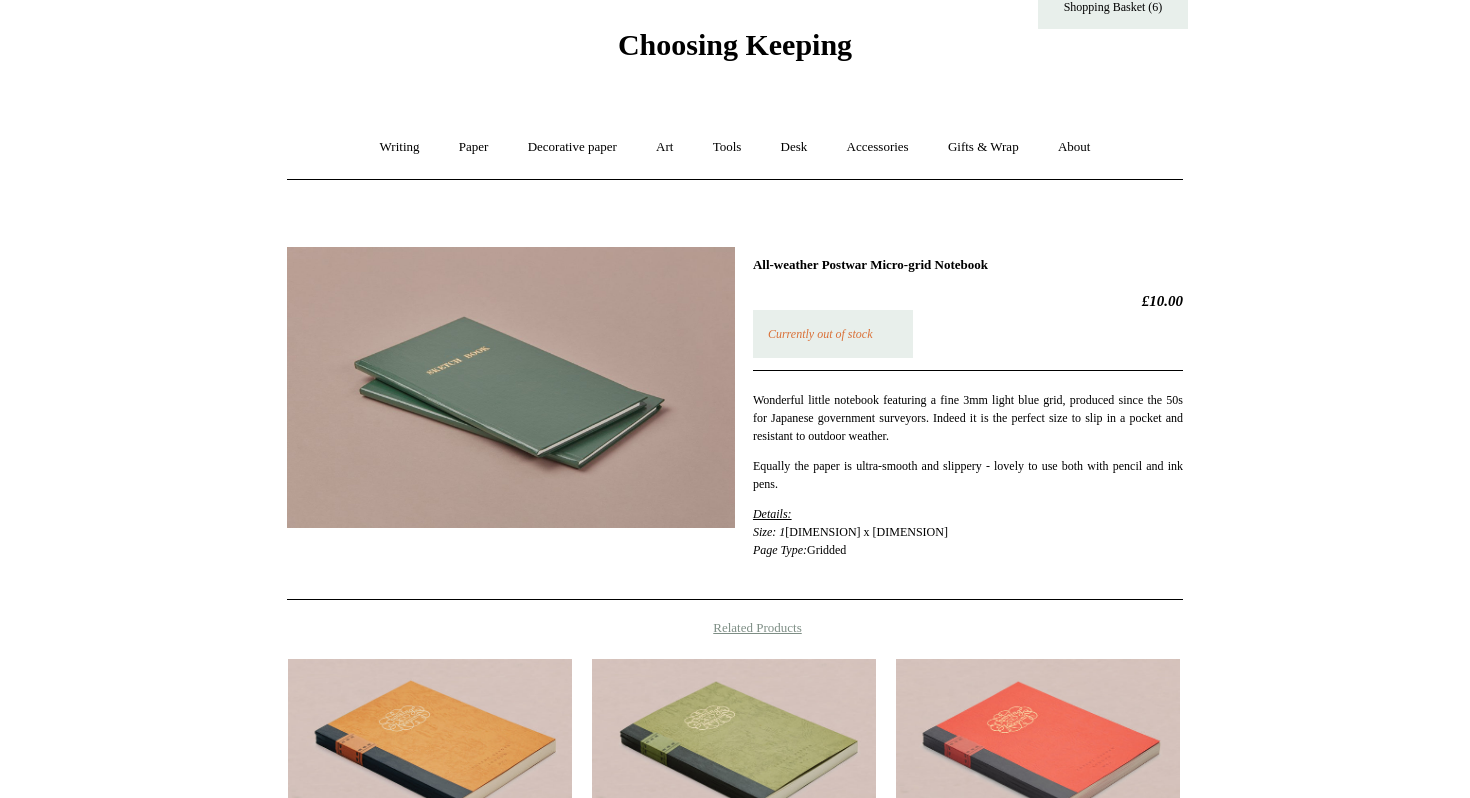 drag, startPoint x: 757, startPoint y: 263, endPoint x: 1040, endPoint y: 260, distance: 283.0159 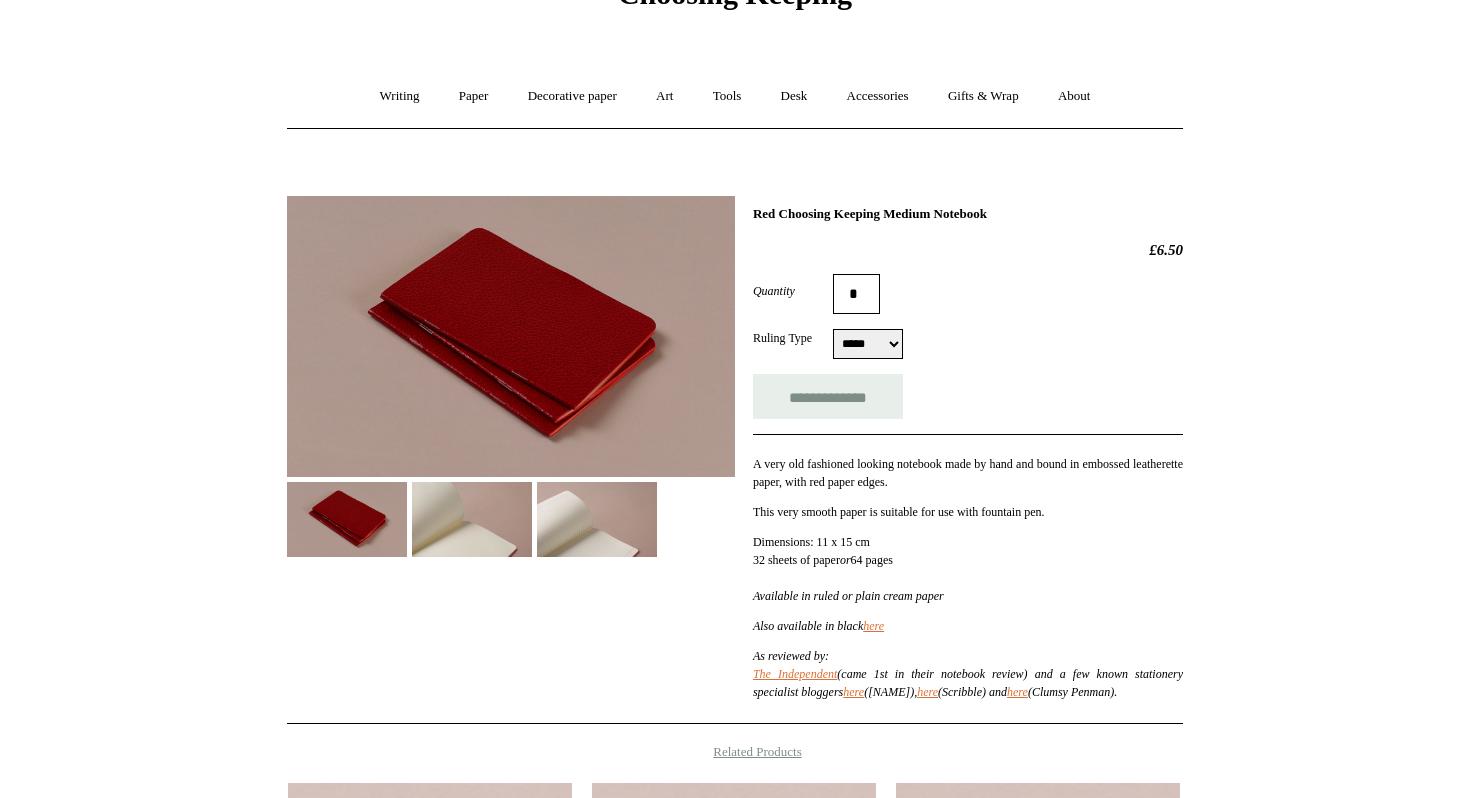 scroll, scrollTop: 109, scrollLeft: 0, axis: vertical 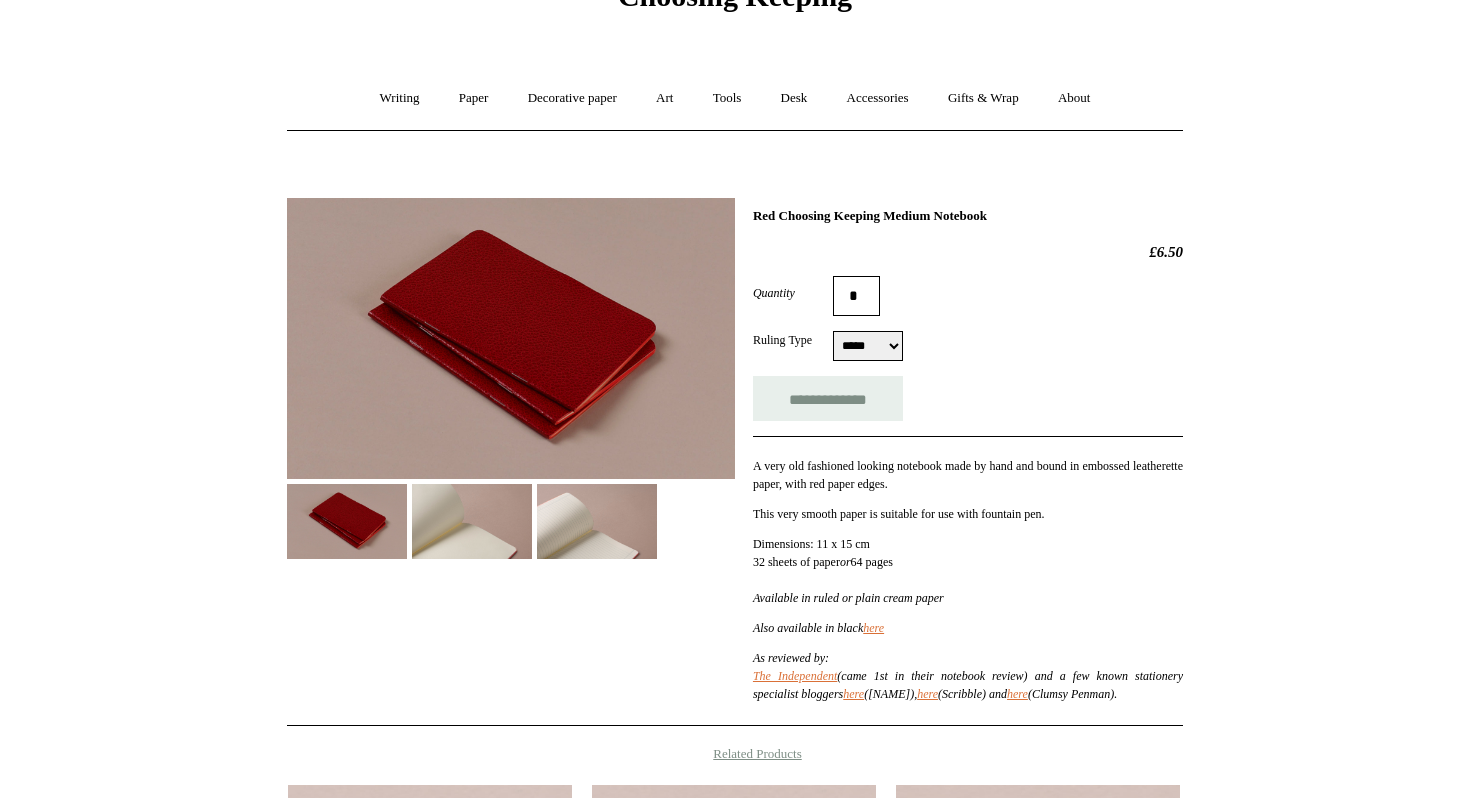 click at bounding box center (472, 521) 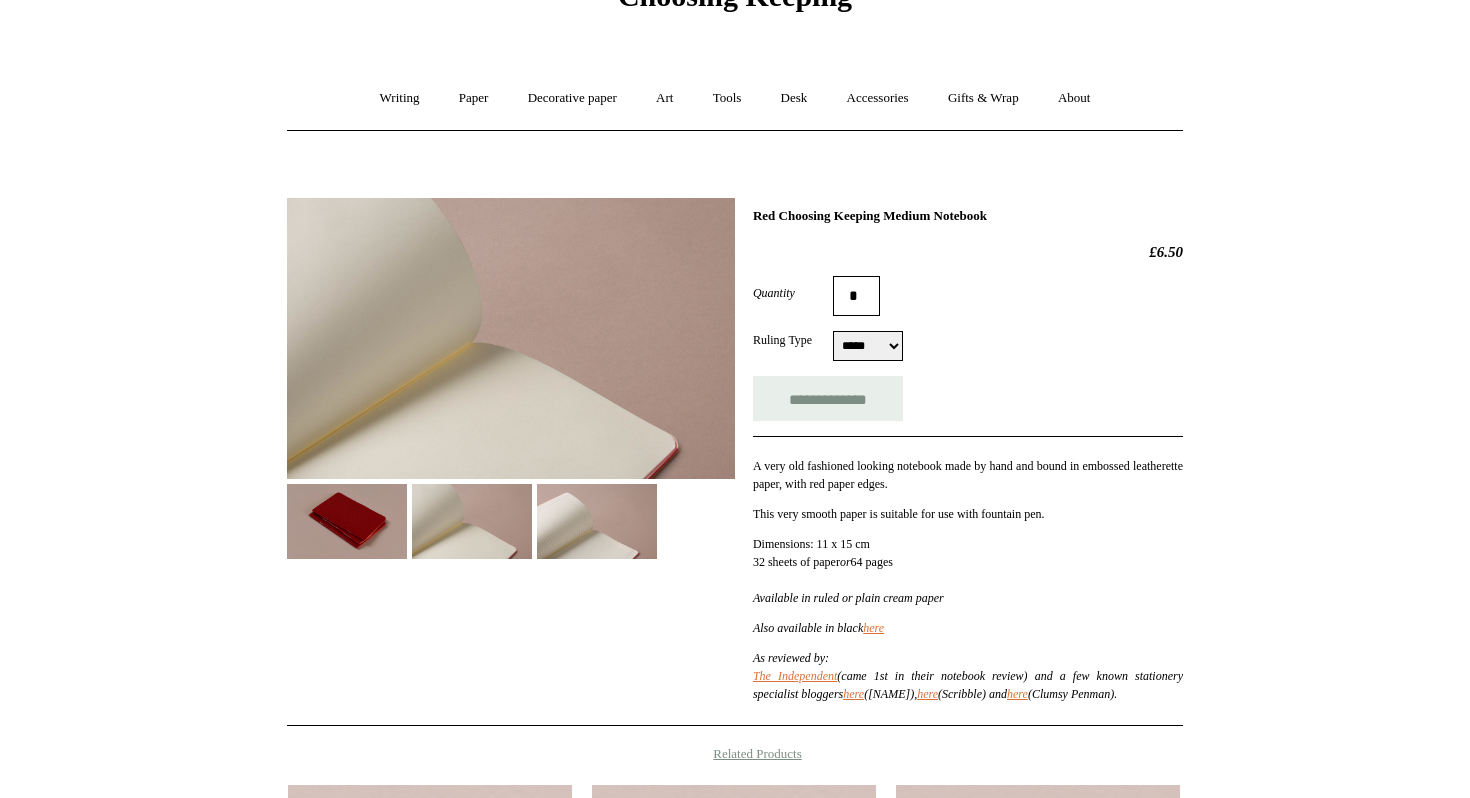 click at bounding box center (597, 521) 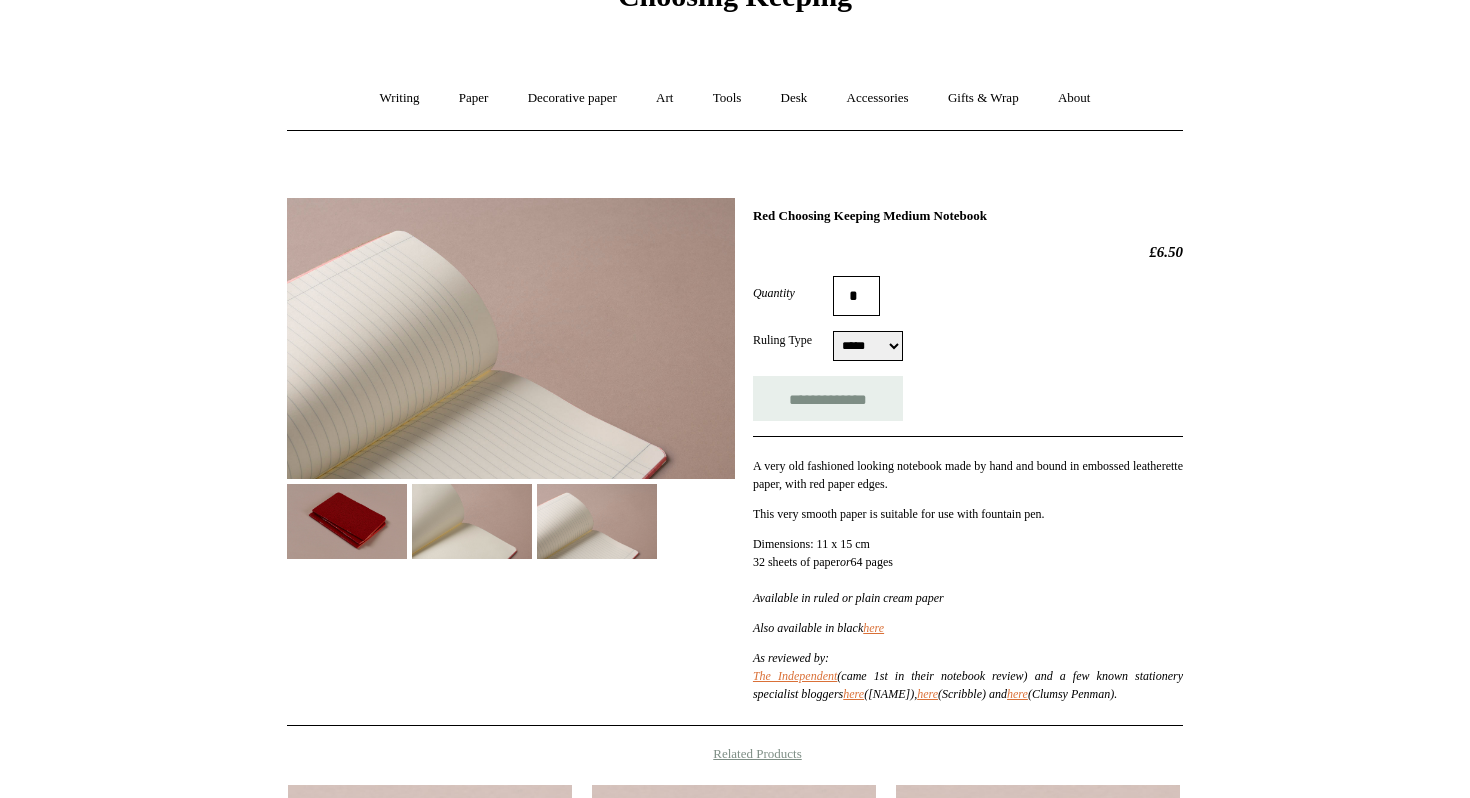 click at bounding box center [347, 521] 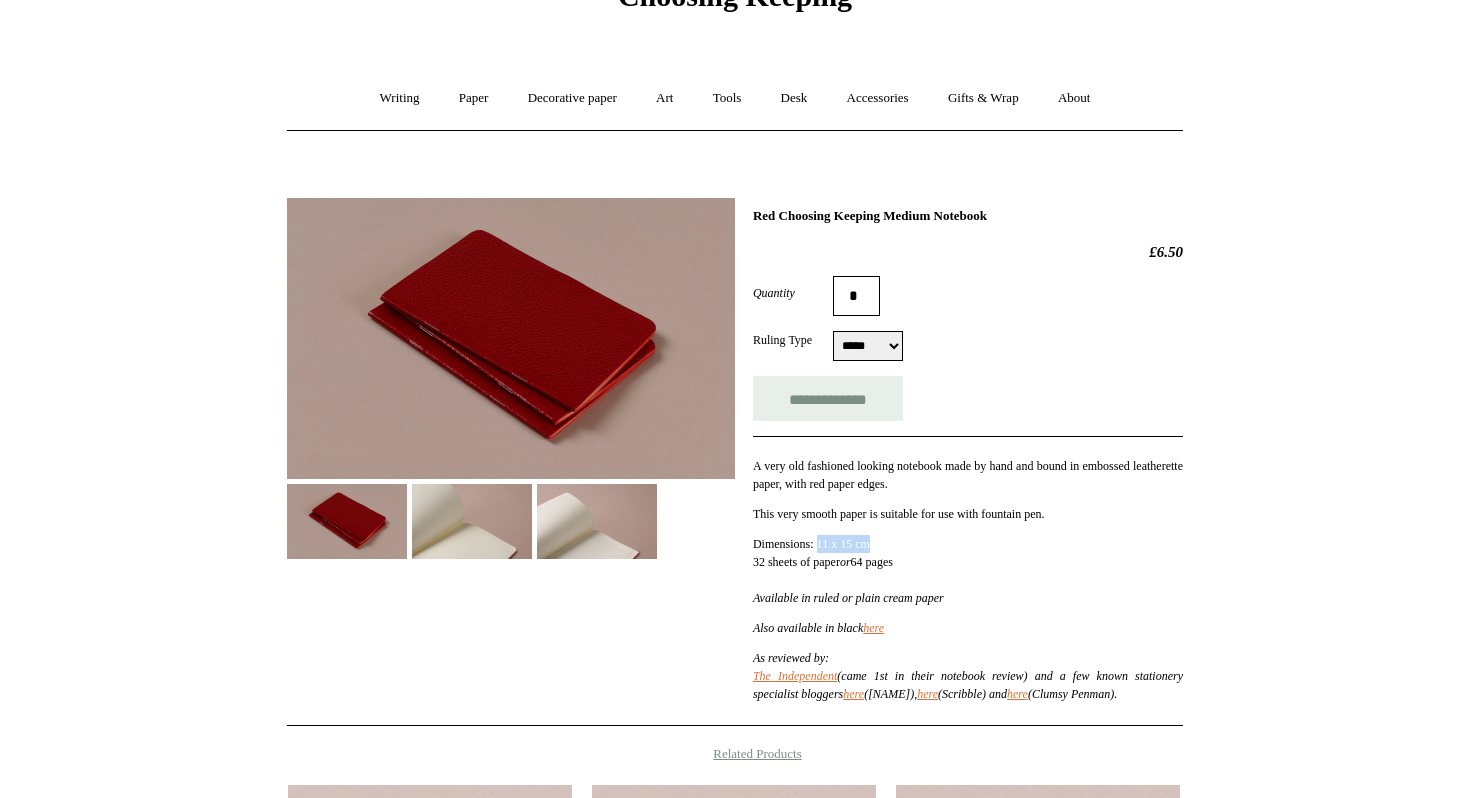 drag, startPoint x: 823, startPoint y: 546, endPoint x: 876, endPoint y: 549, distance: 53.08484 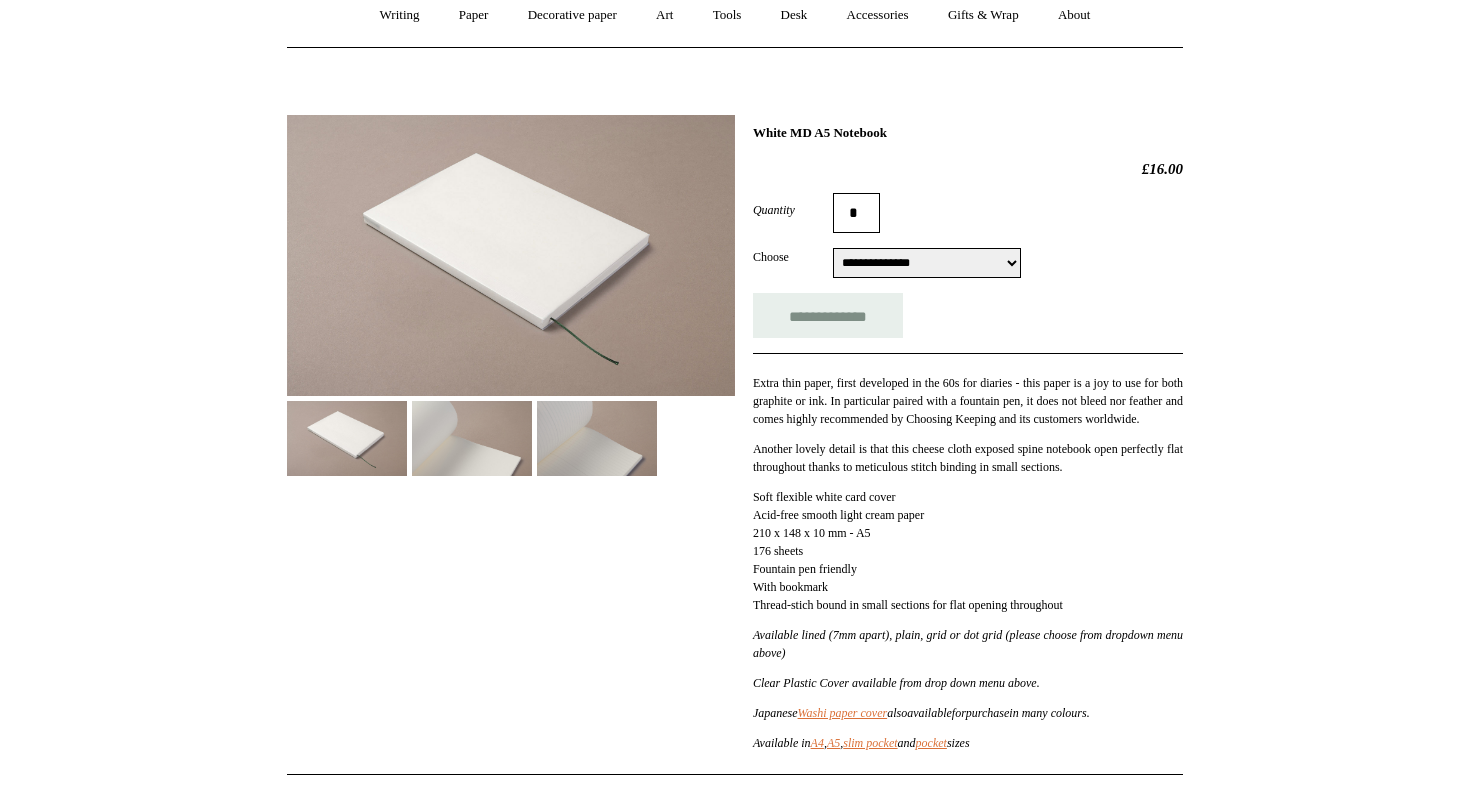 scroll, scrollTop: 191, scrollLeft: 0, axis: vertical 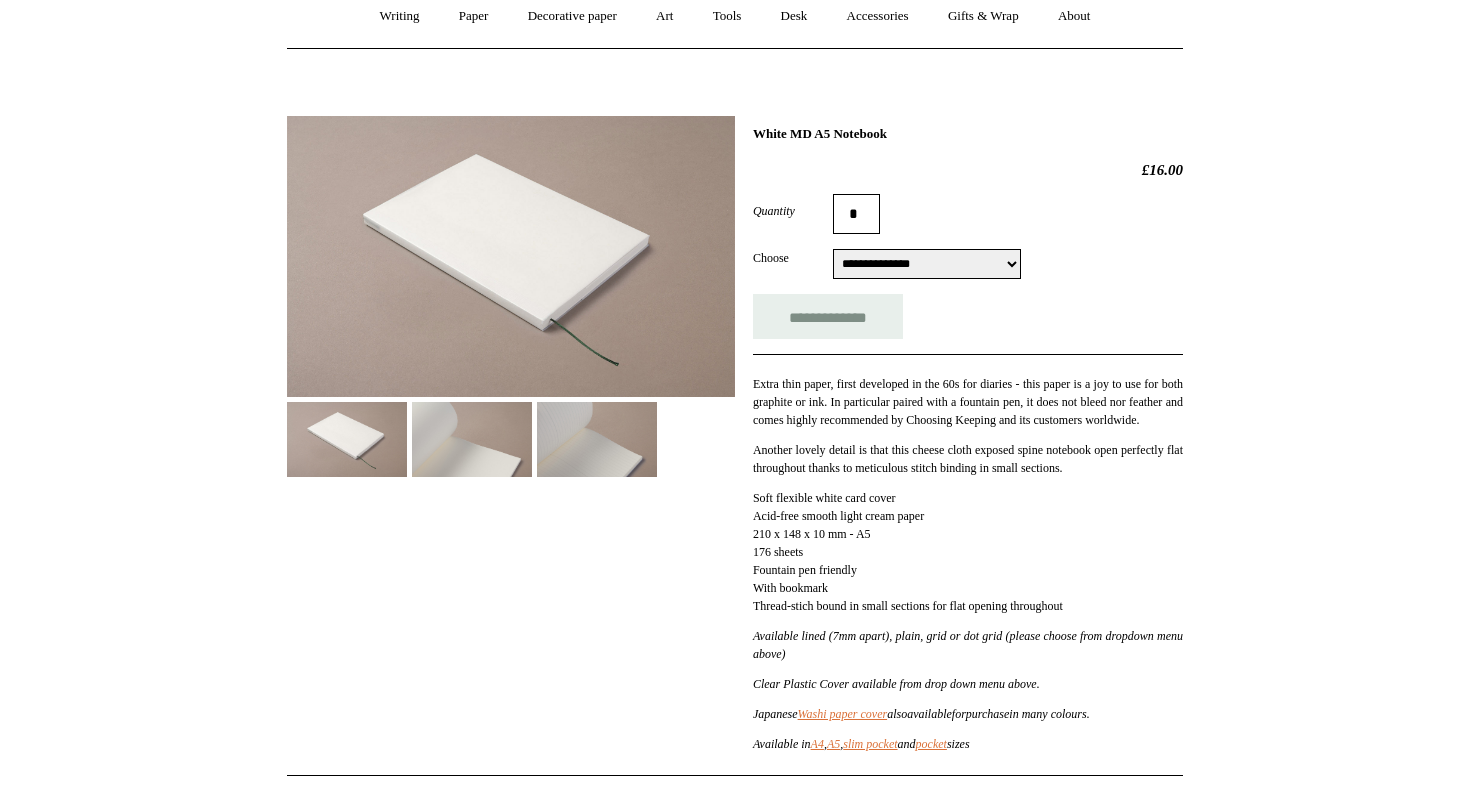 click at bounding box center (511, 289) 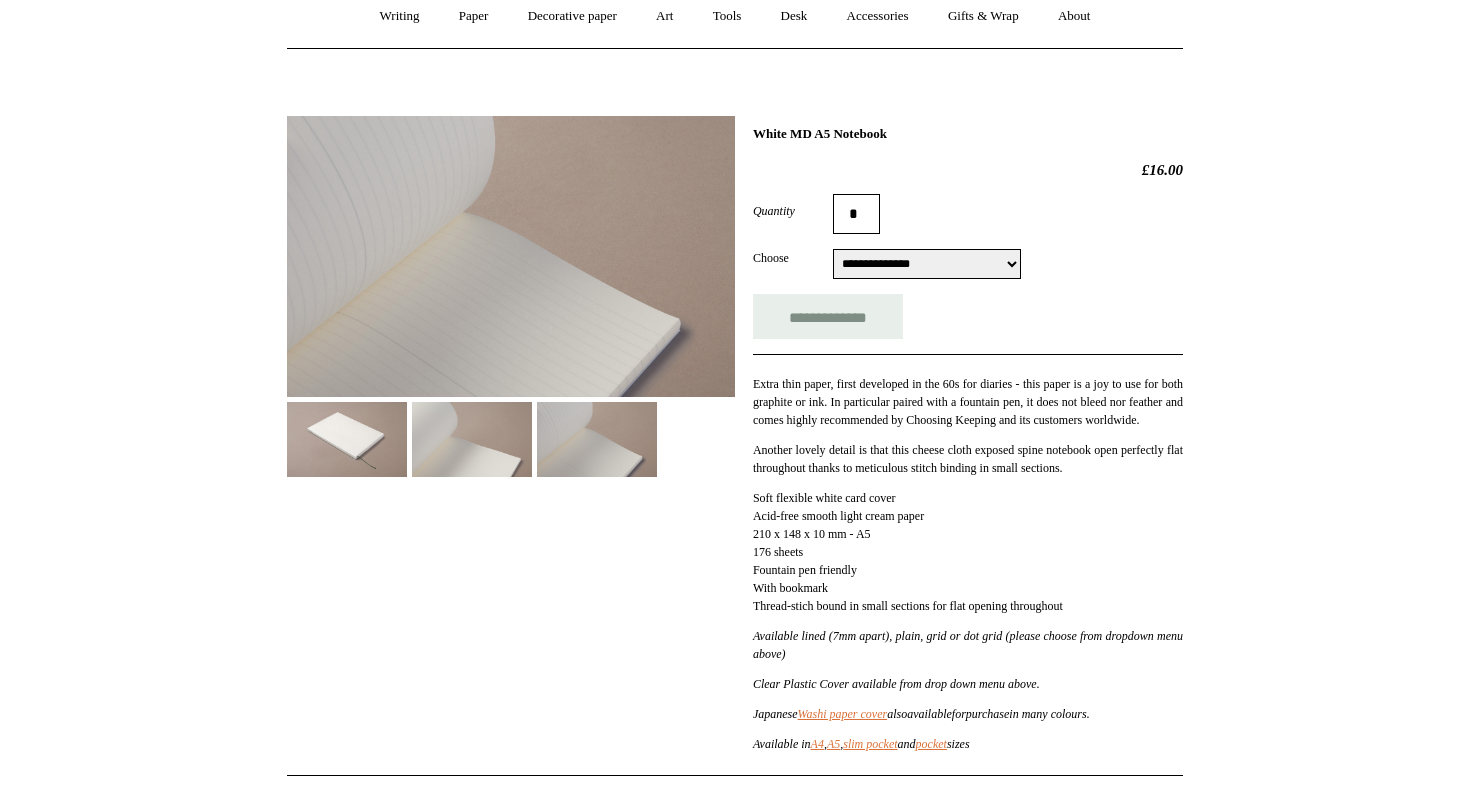 click at bounding box center [472, 439] 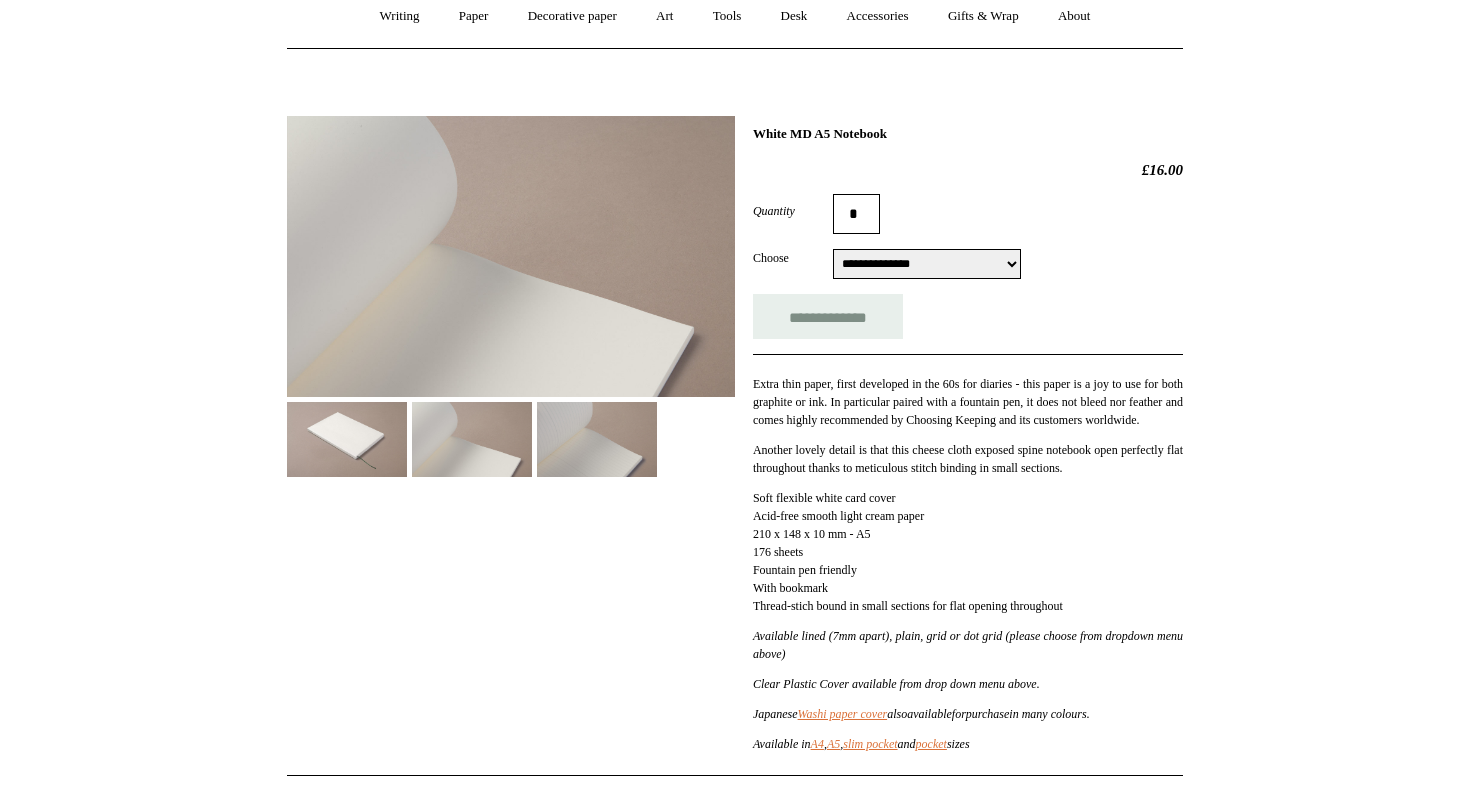 click at bounding box center [347, 439] 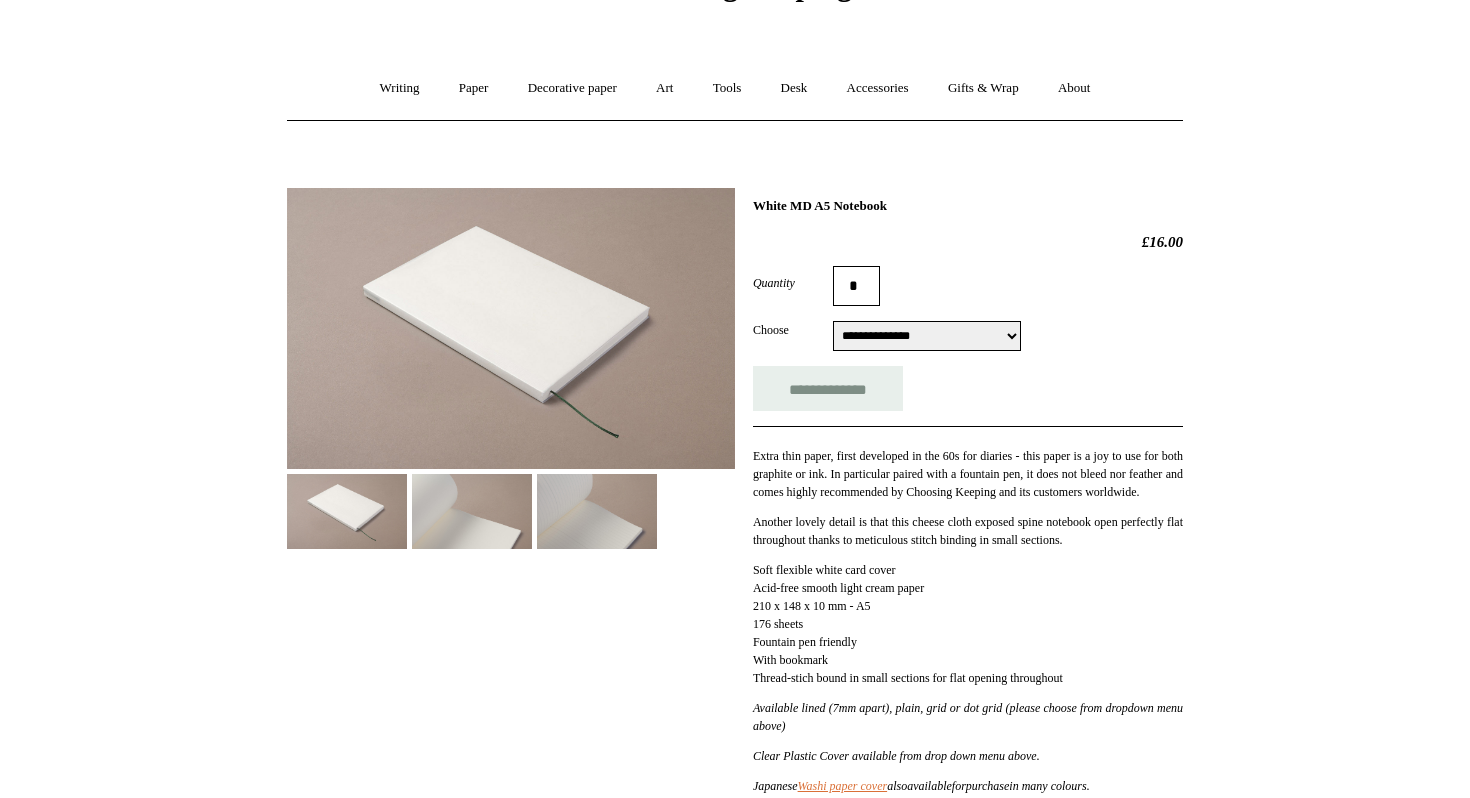 scroll, scrollTop: 115, scrollLeft: 0, axis: vertical 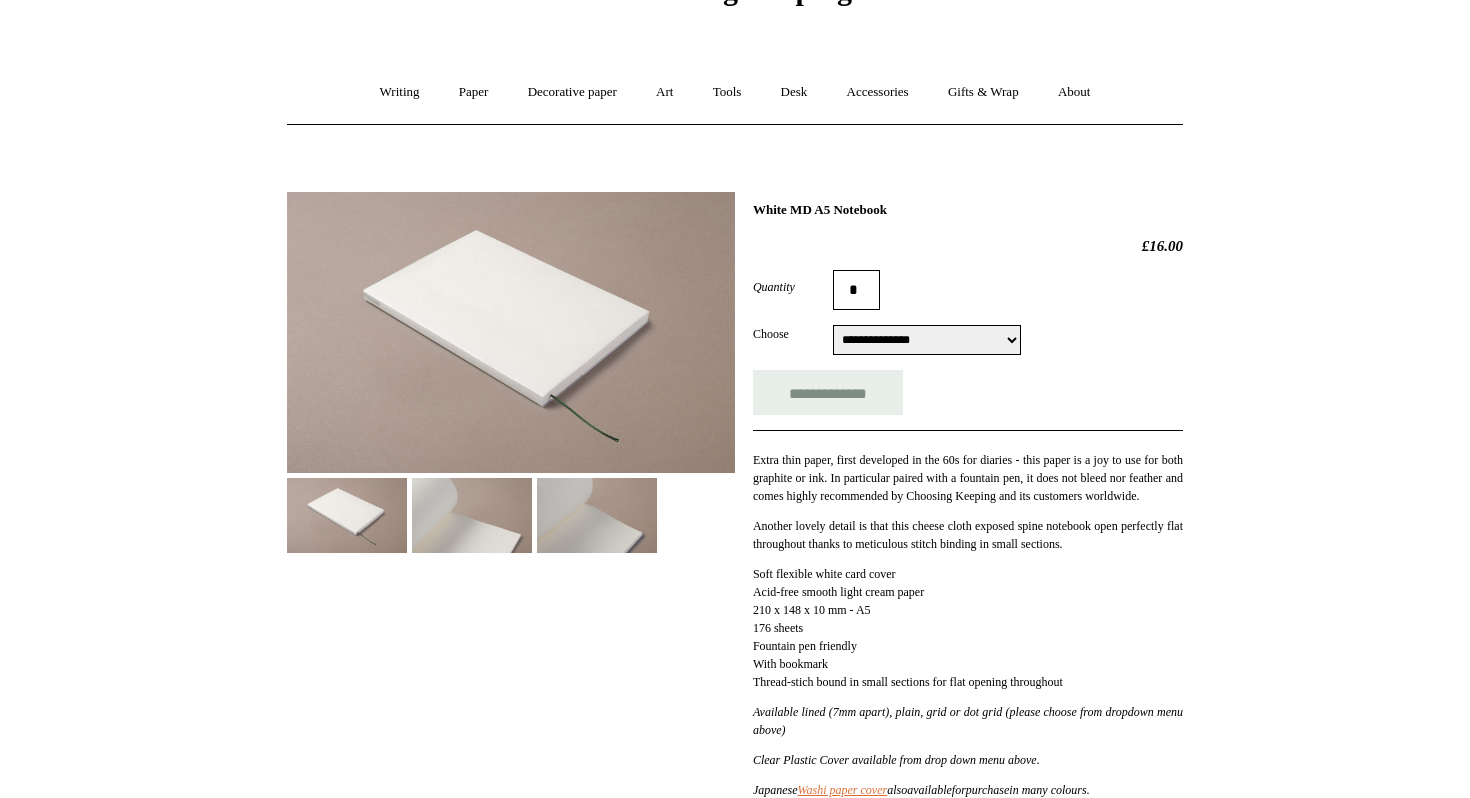 drag, startPoint x: 754, startPoint y: 209, endPoint x: 911, endPoint y: 209, distance: 157 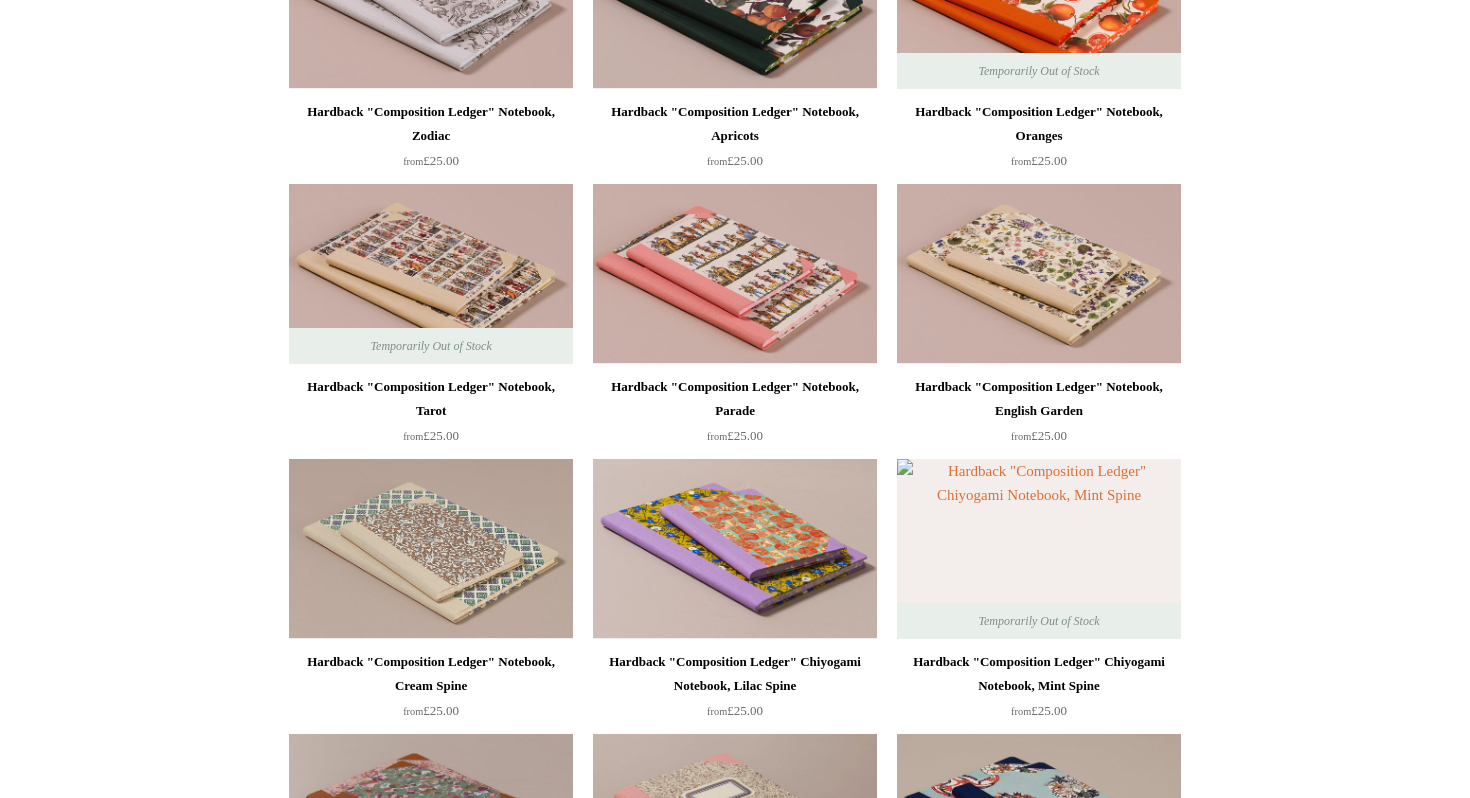 scroll, scrollTop: 1175, scrollLeft: 0, axis: vertical 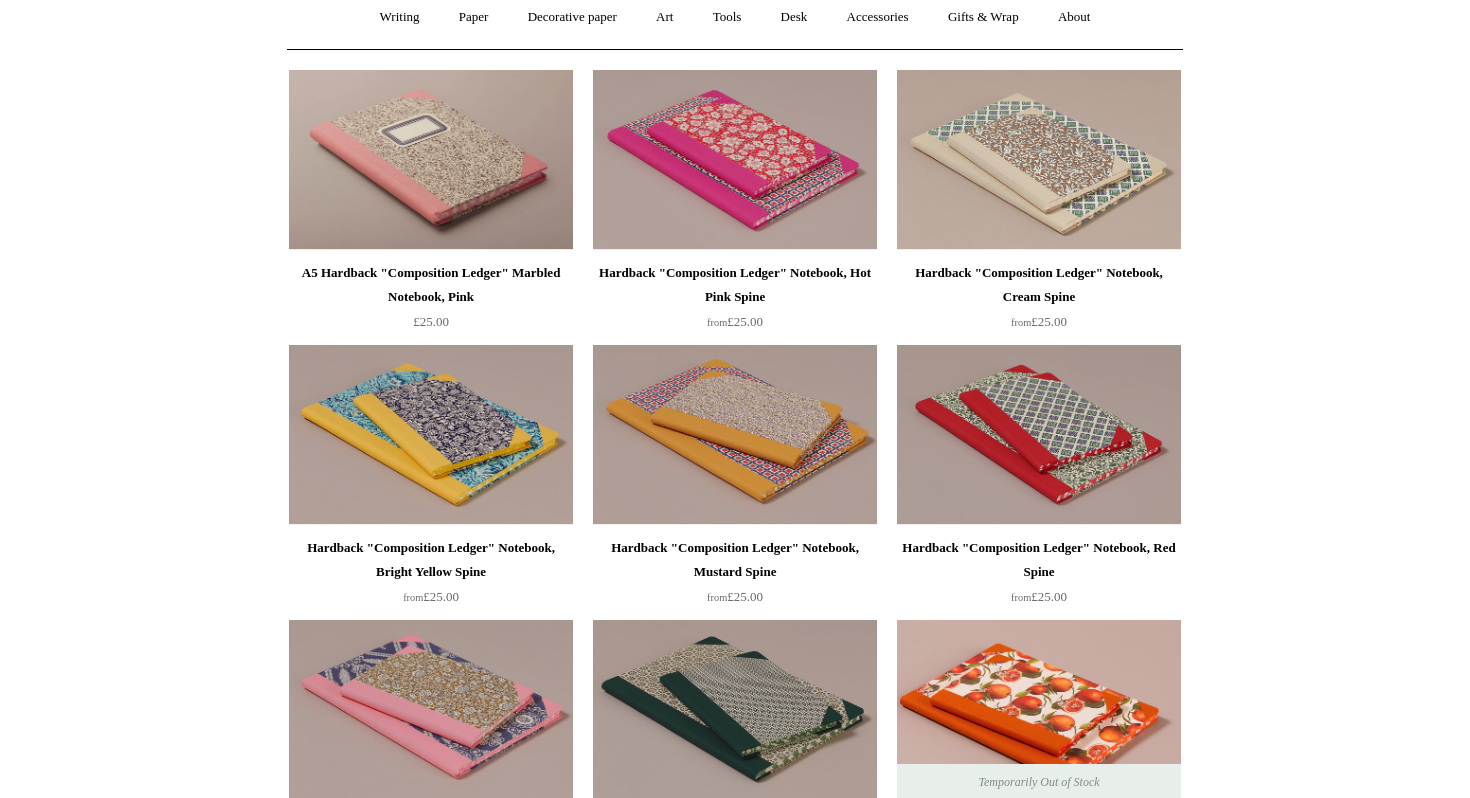 click at bounding box center (431, 985) 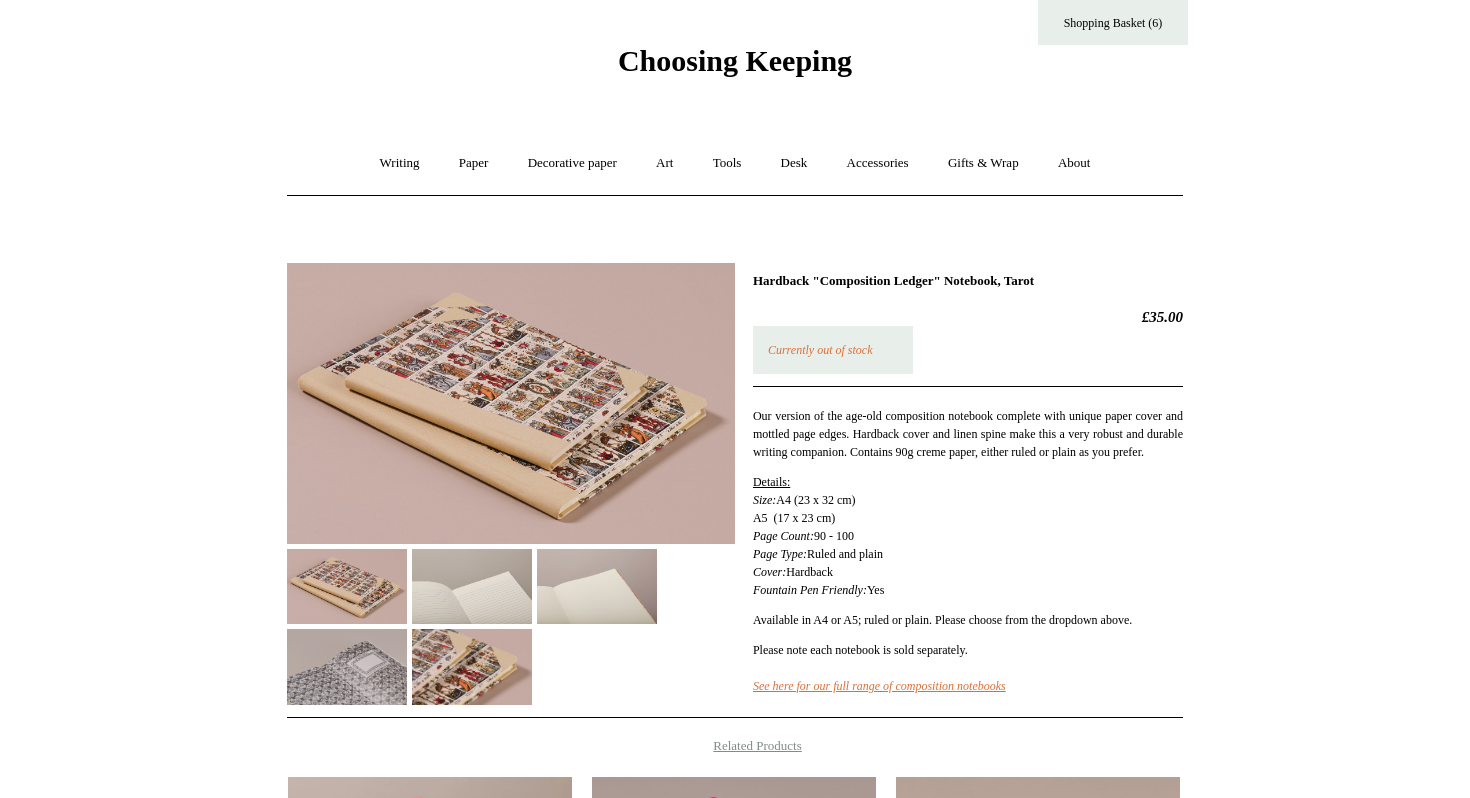 scroll, scrollTop: 54, scrollLeft: 0, axis: vertical 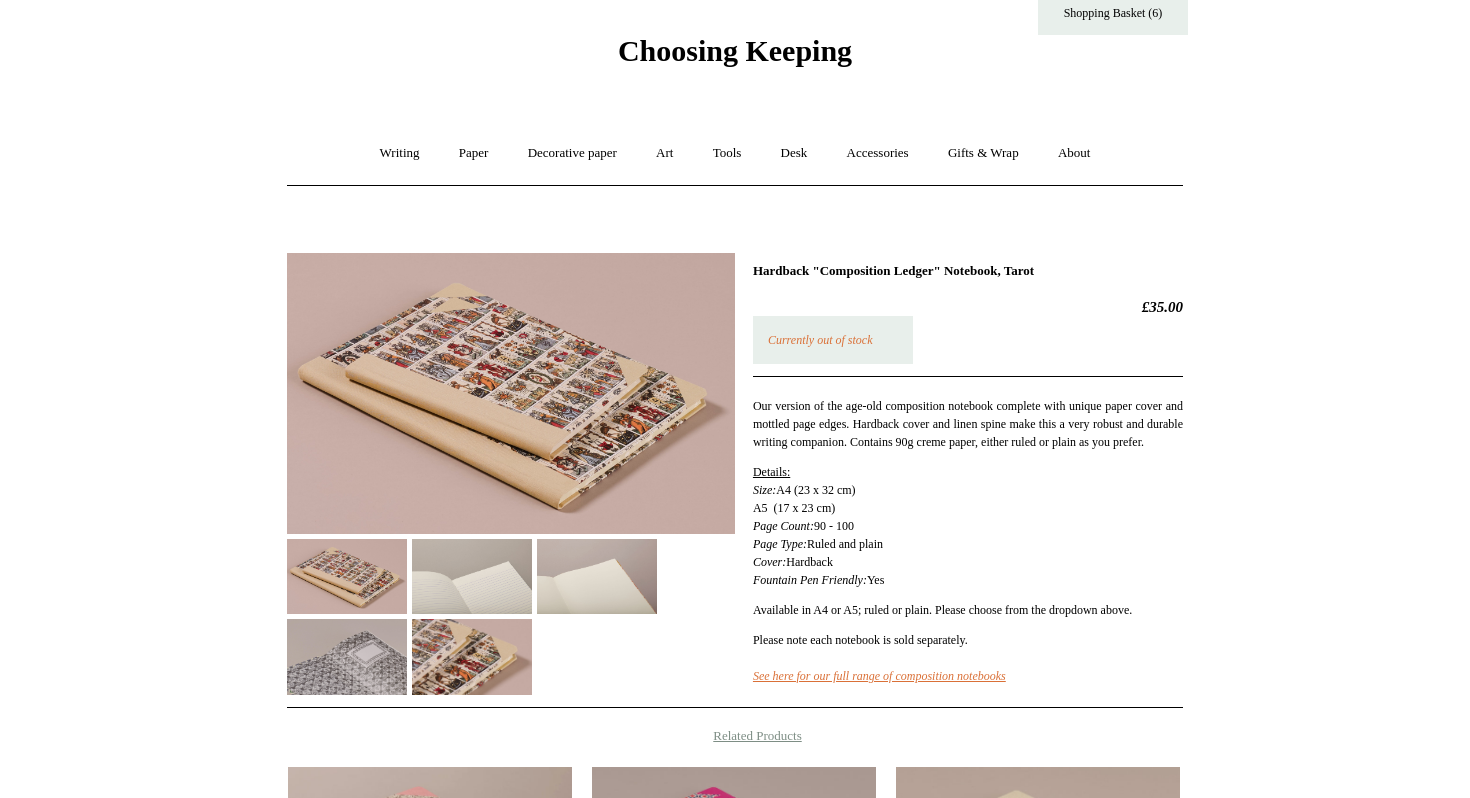 click at bounding box center (472, 576) 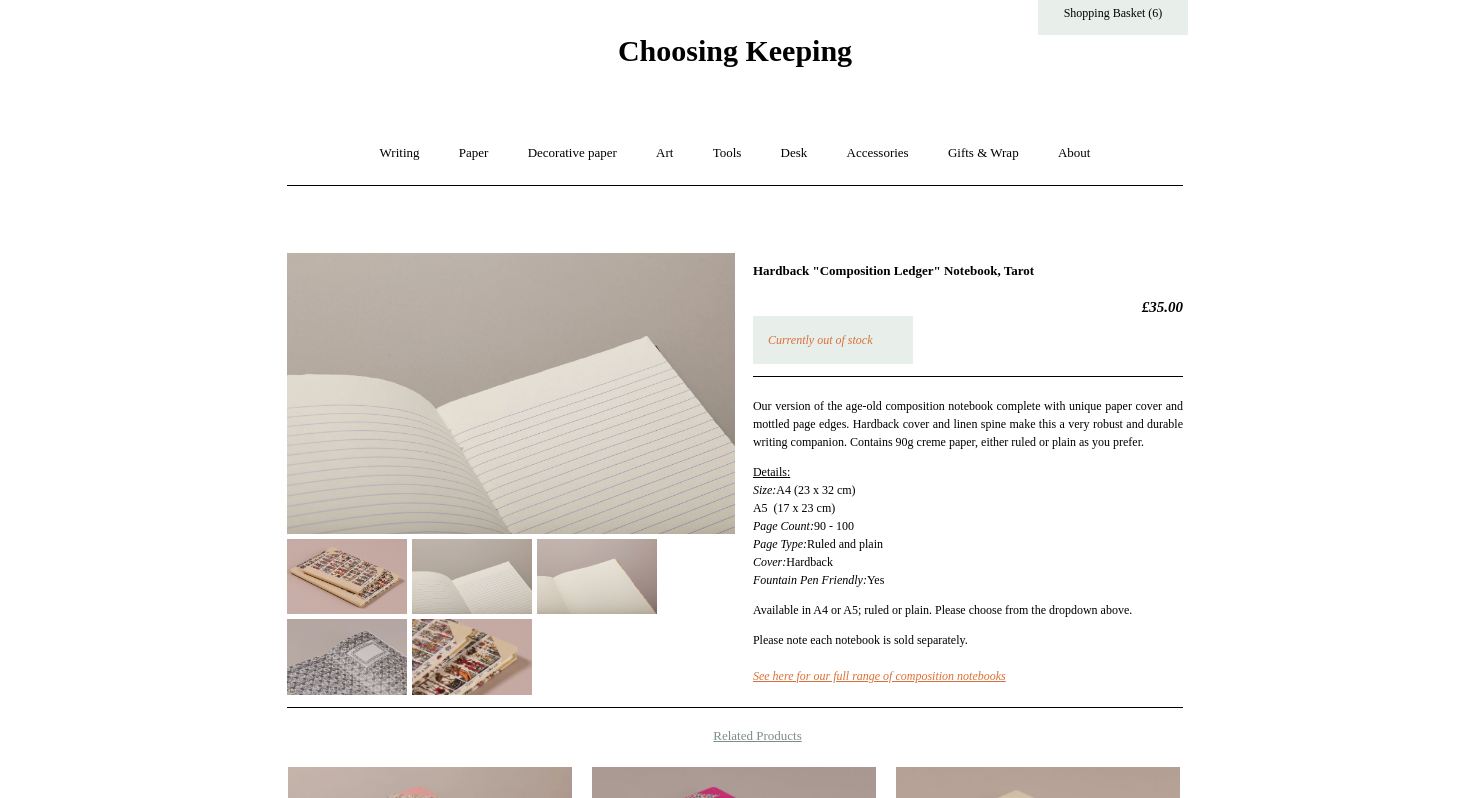 click at bounding box center [347, 656] 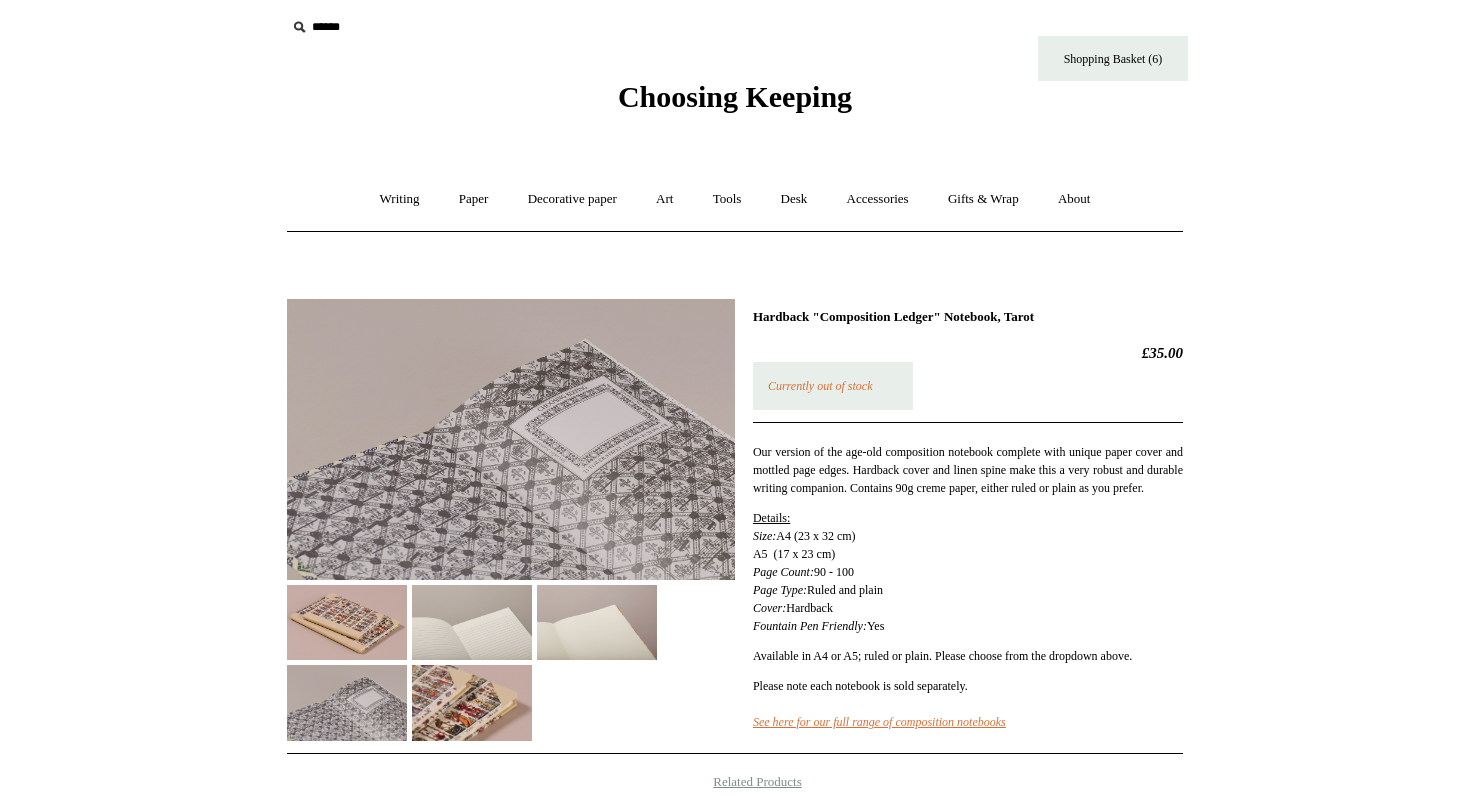 scroll, scrollTop: 0, scrollLeft: 0, axis: both 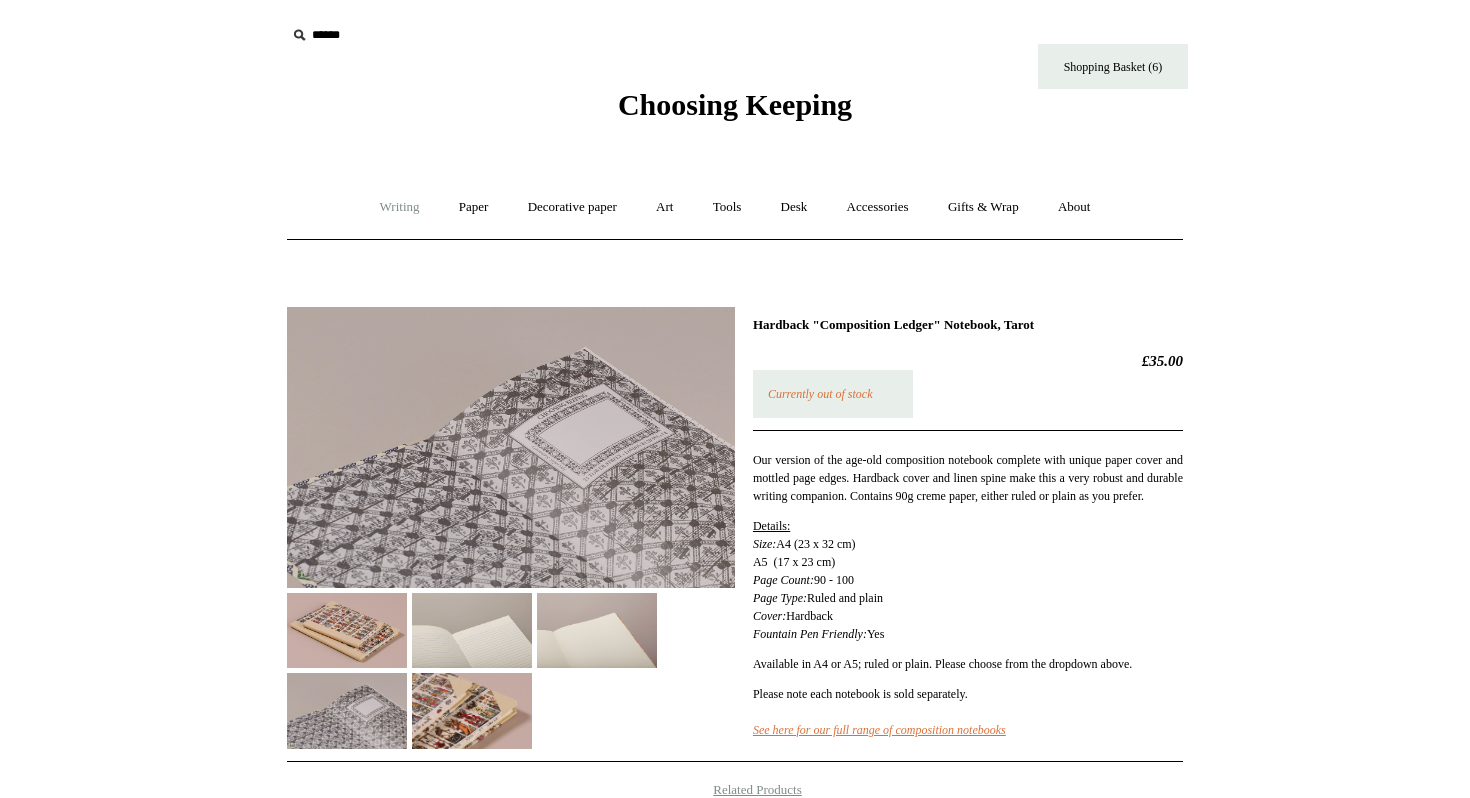 click on "Writing +" at bounding box center [400, 207] 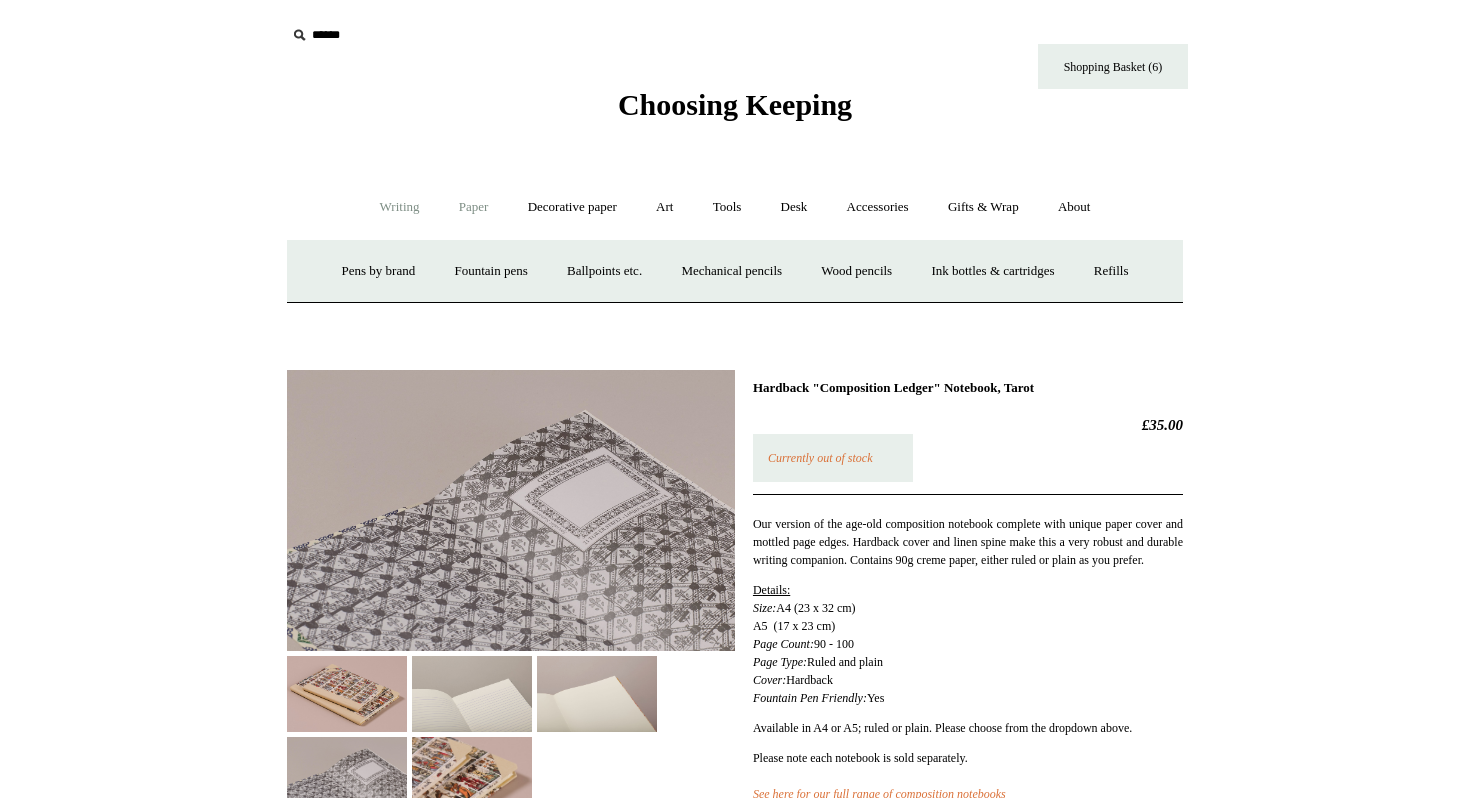 click on "Paper +" at bounding box center (474, 207) 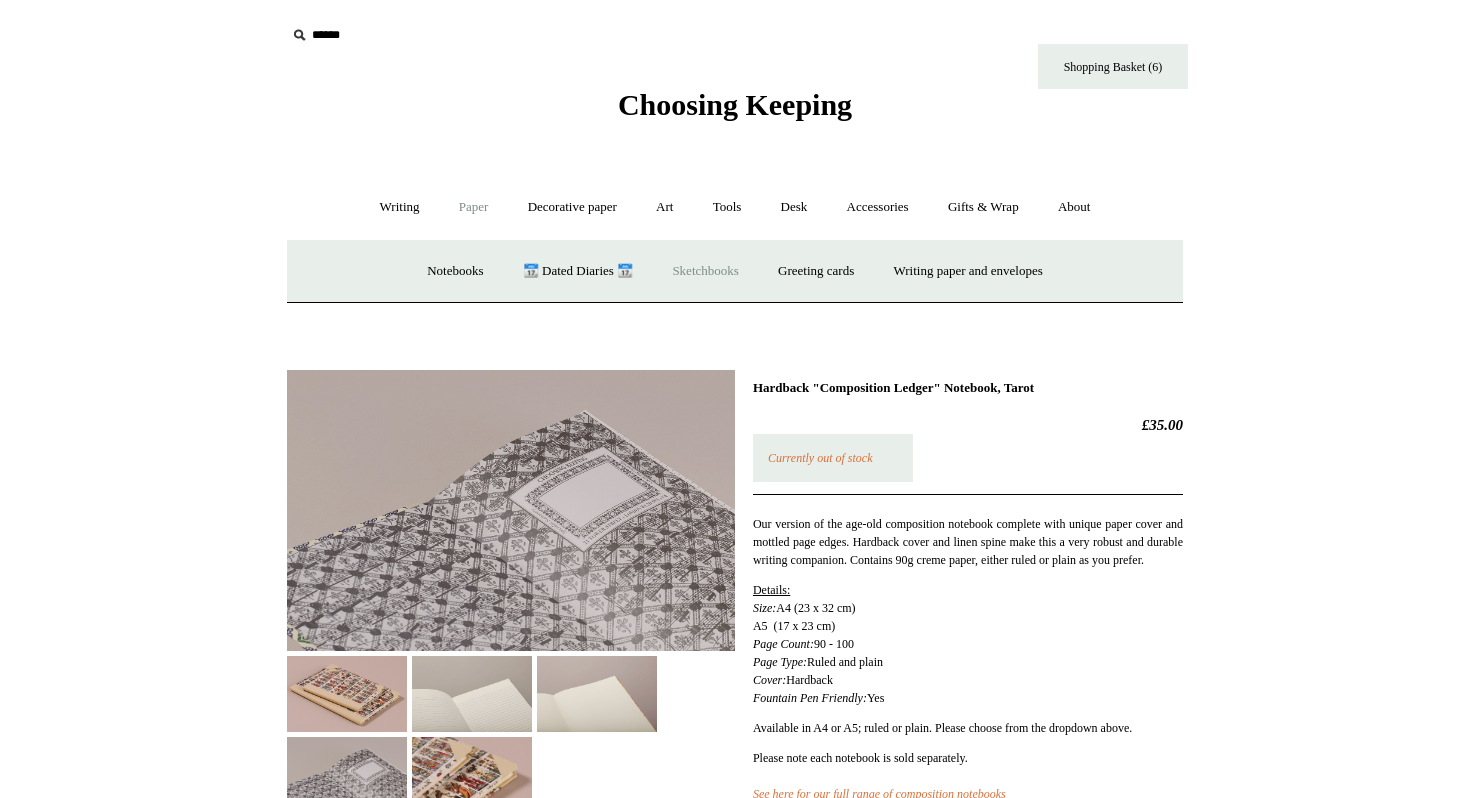 click on "Sketchbooks +" at bounding box center (705, 271) 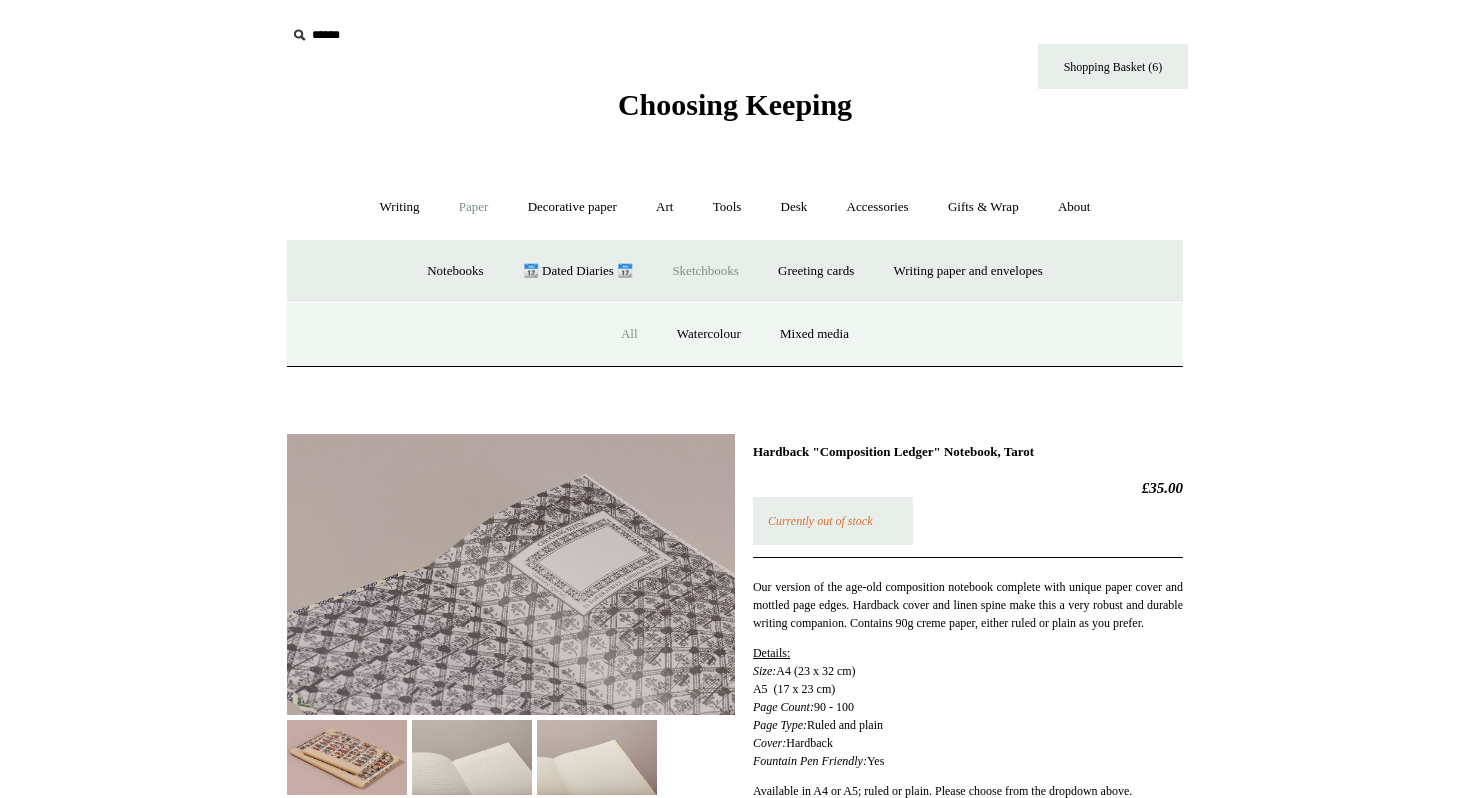 click on "All" at bounding box center [629, 334] 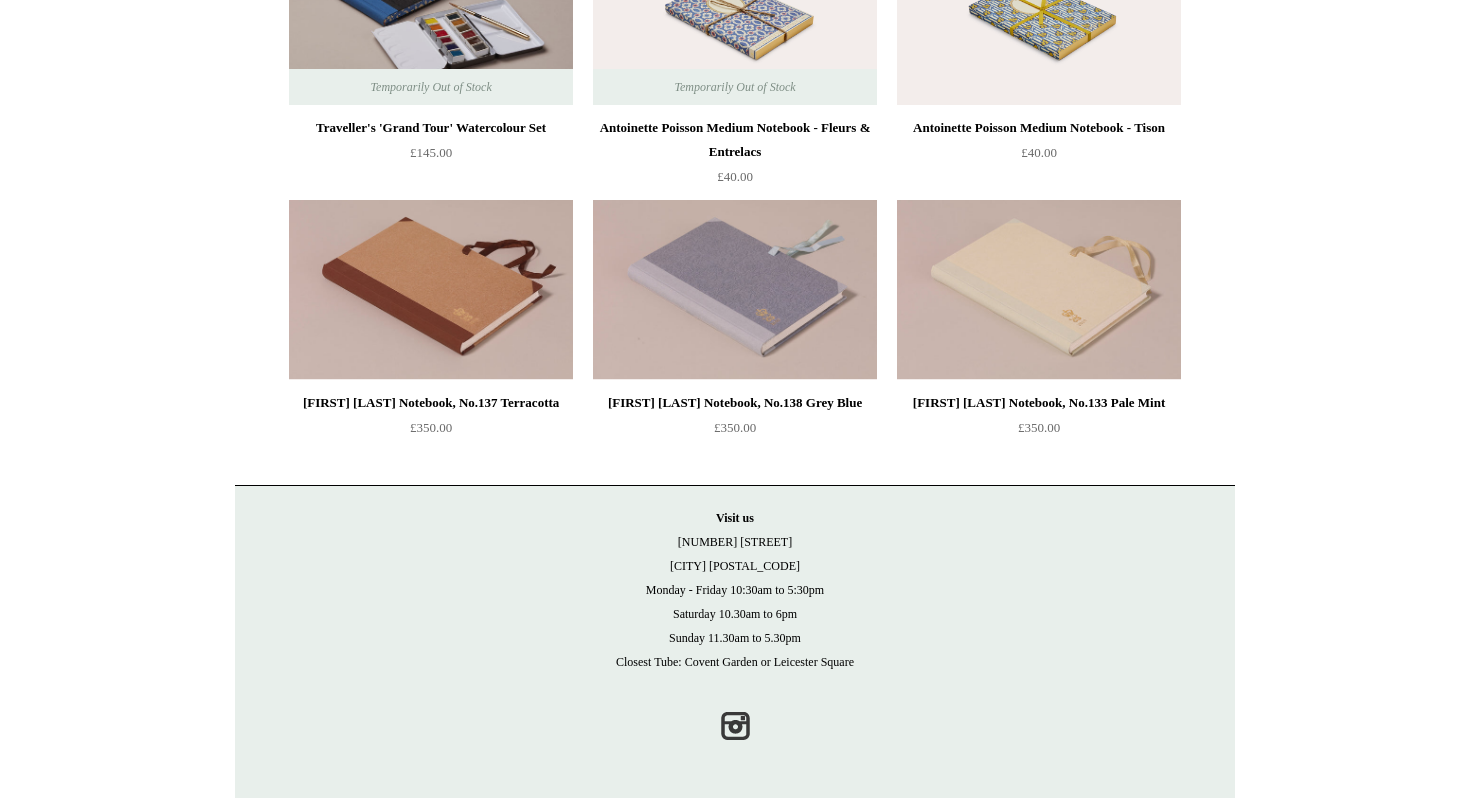 scroll, scrollTop: 2810, scrollLeft: 0, axis: vertical 